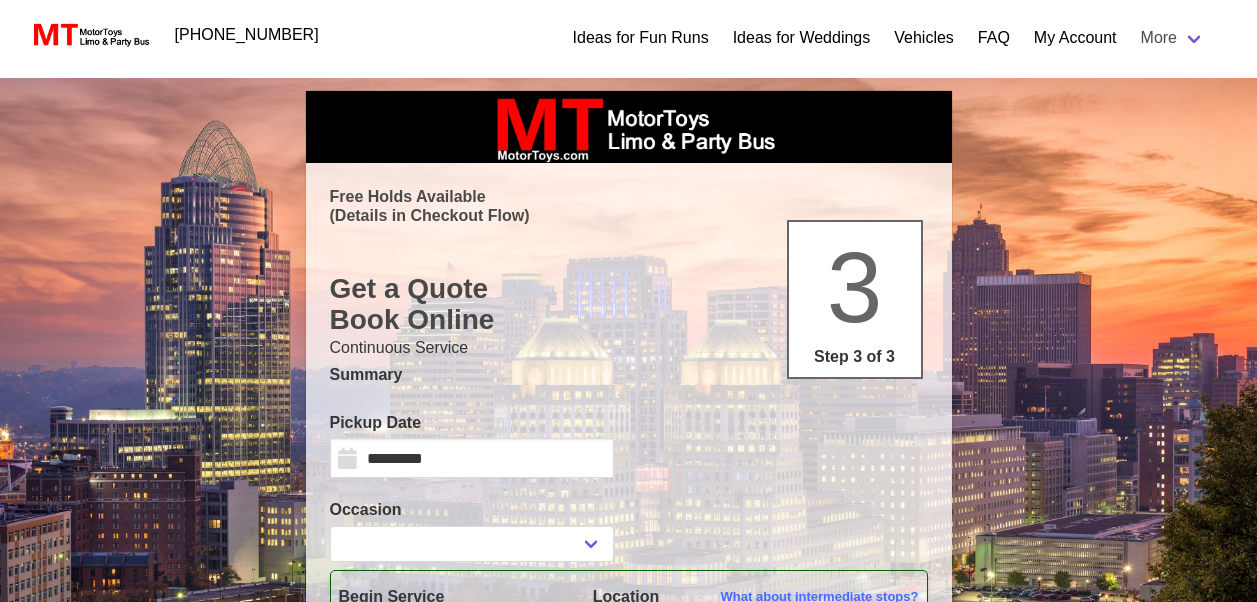 select 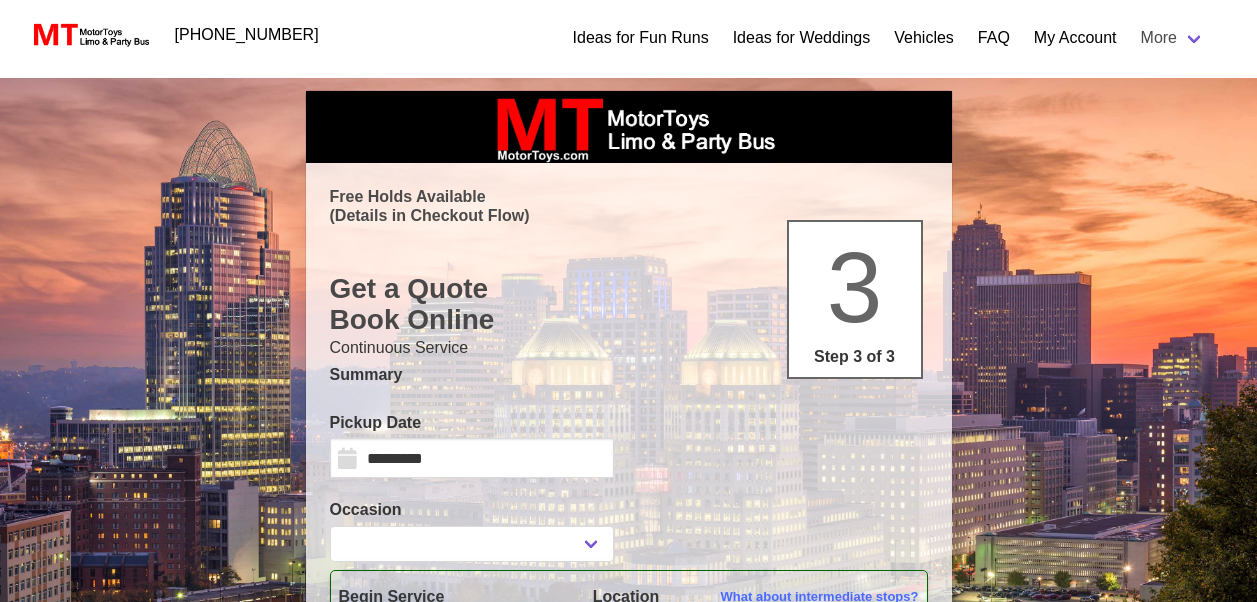 scroll, scrollTop: 0, scrollLeft: 0, axis: both 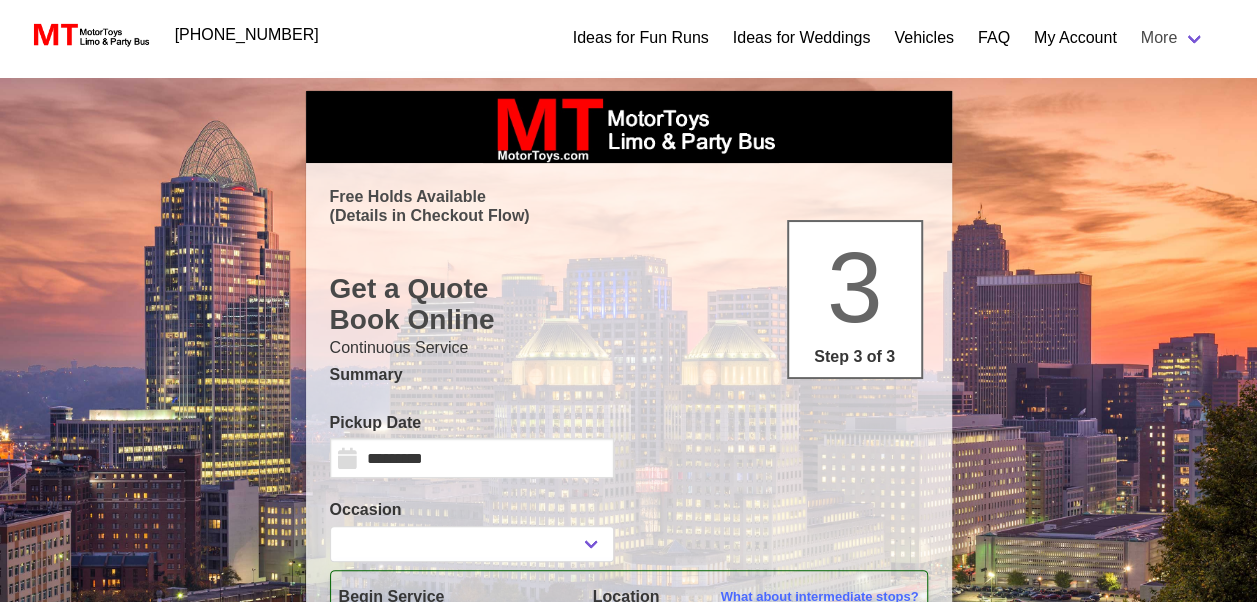 type on "**********" 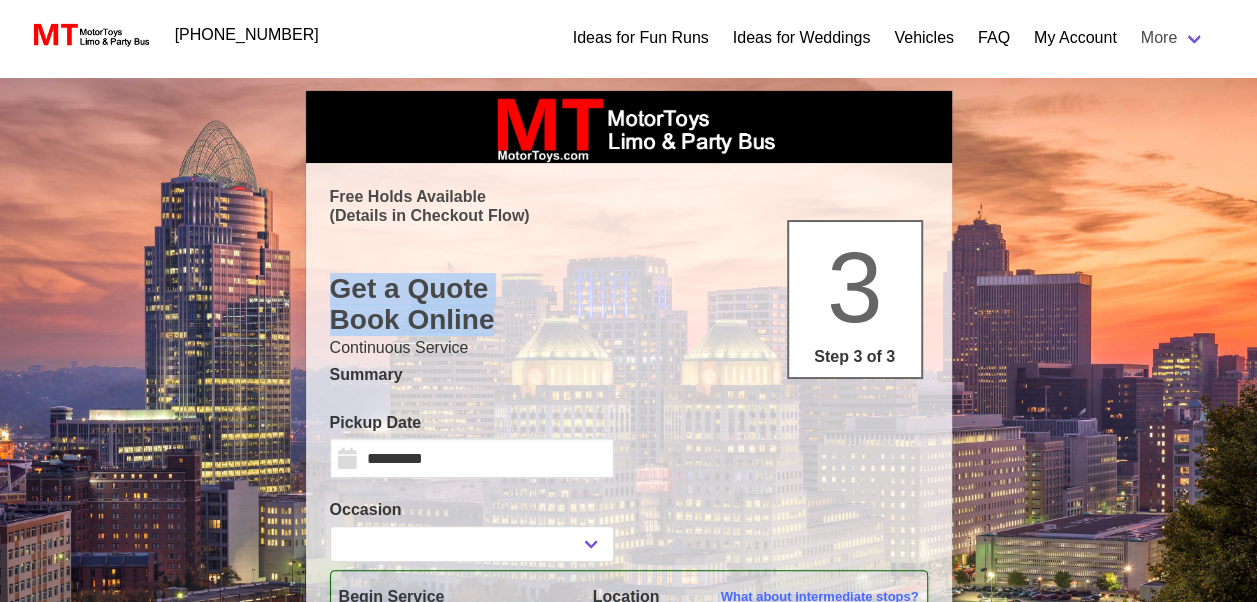 drag, startPoint x: 1254, startPoint y: 221, endPoint x: 1271, endPoint y: 248, distance: 31.906113 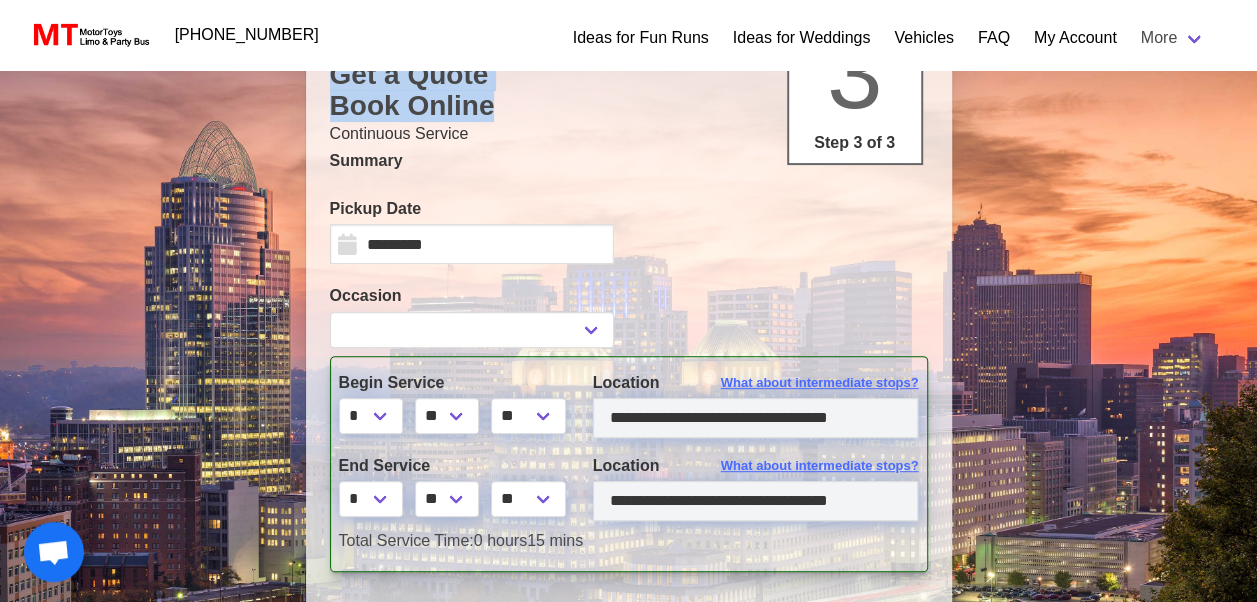 scroll, scrollTop: 226, scrollLeft: 0, axis: vertical 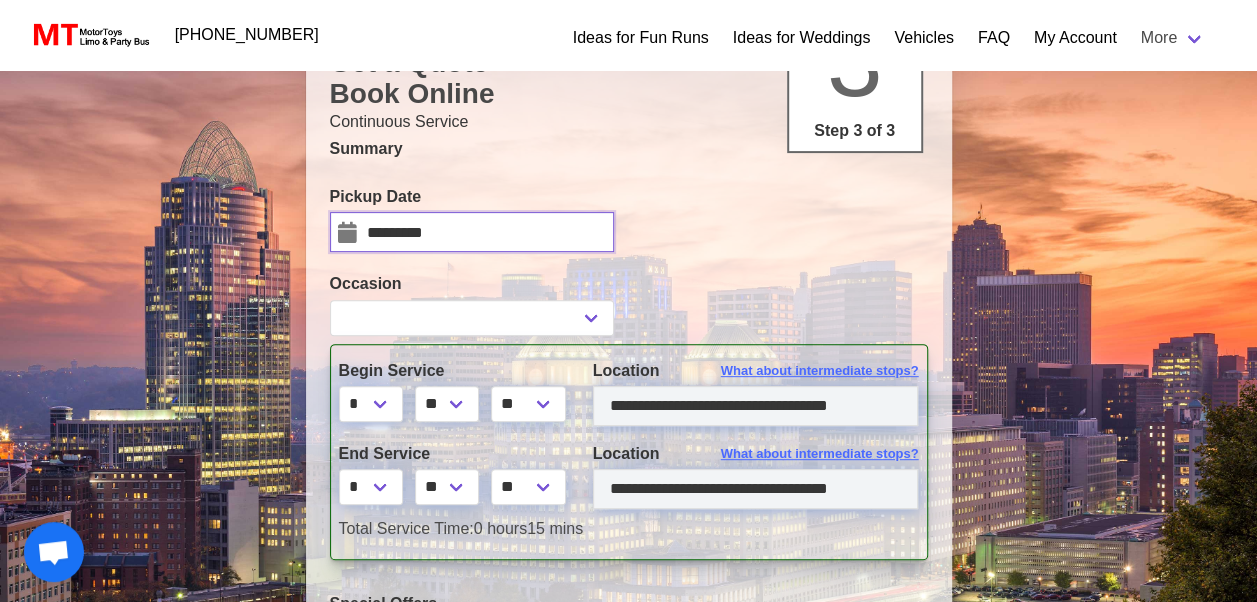 click on "*********" at bounding box center (472, 232) 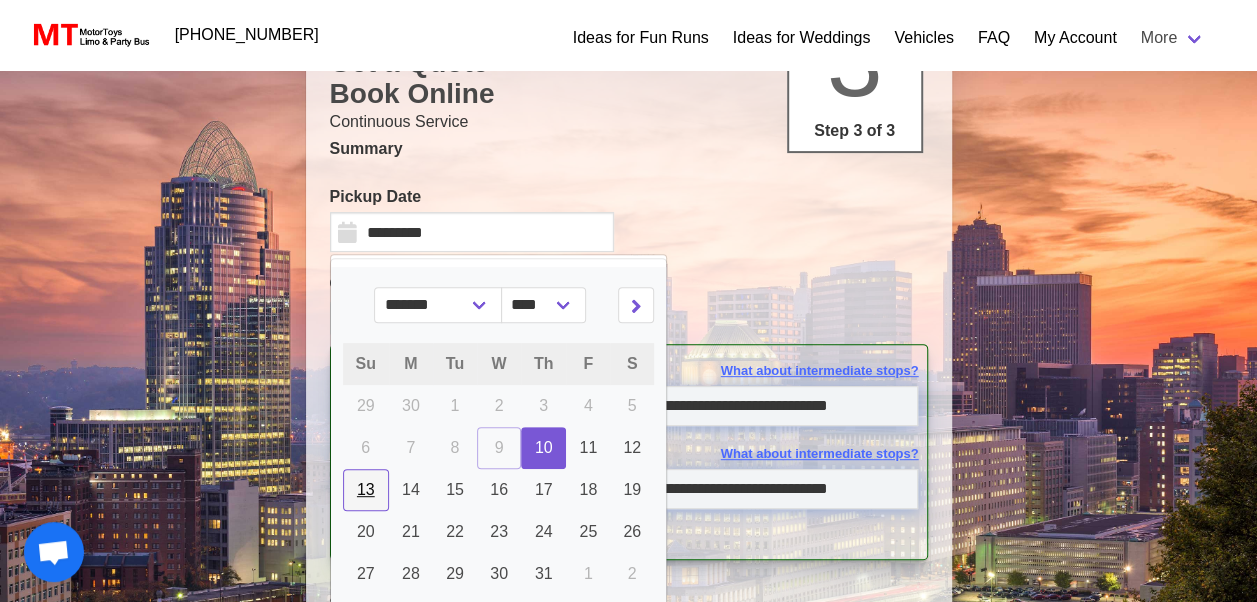 click on "13" at bounding box center [366, 490] 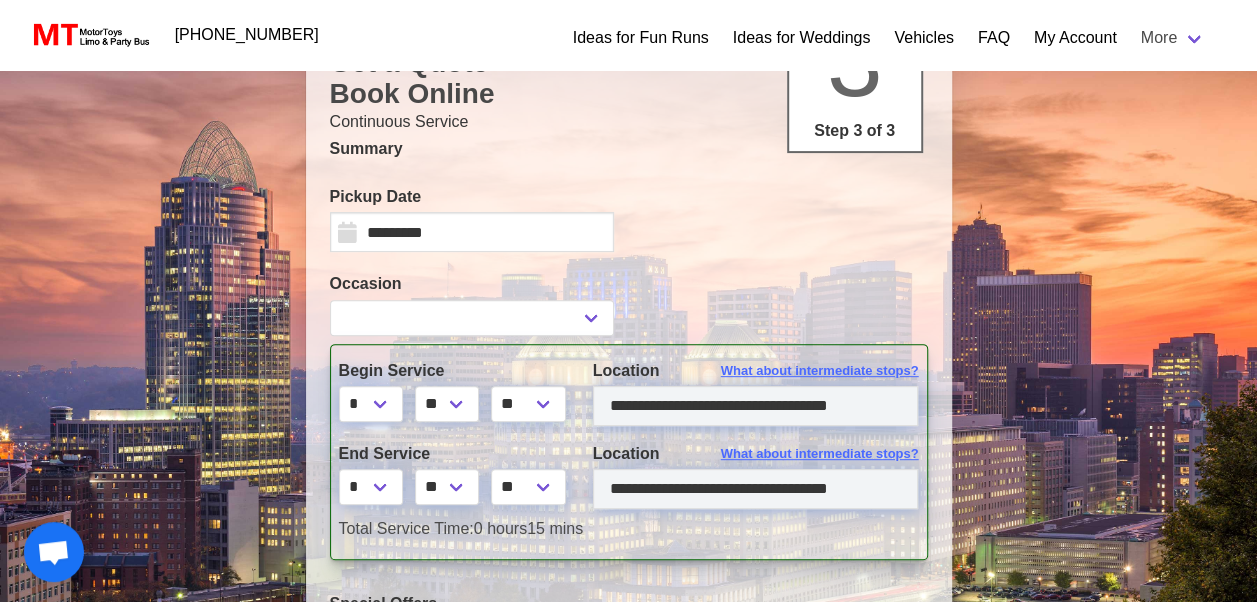 select 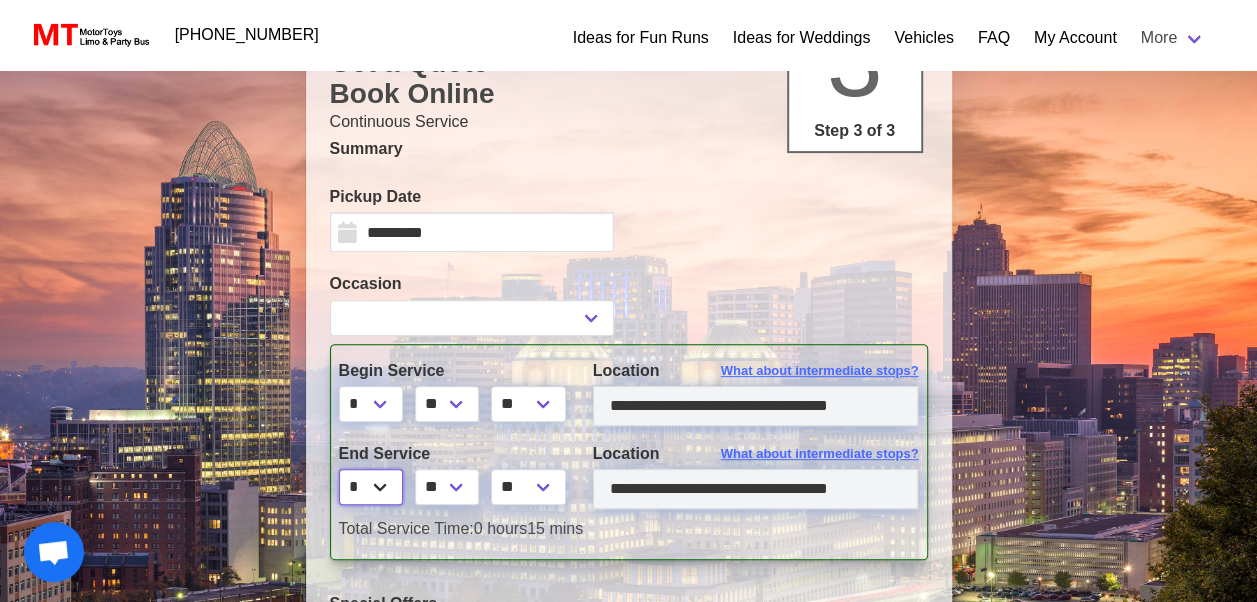 click on "* * * * * * * * * ** ** **" at bounding box center (371, 487) 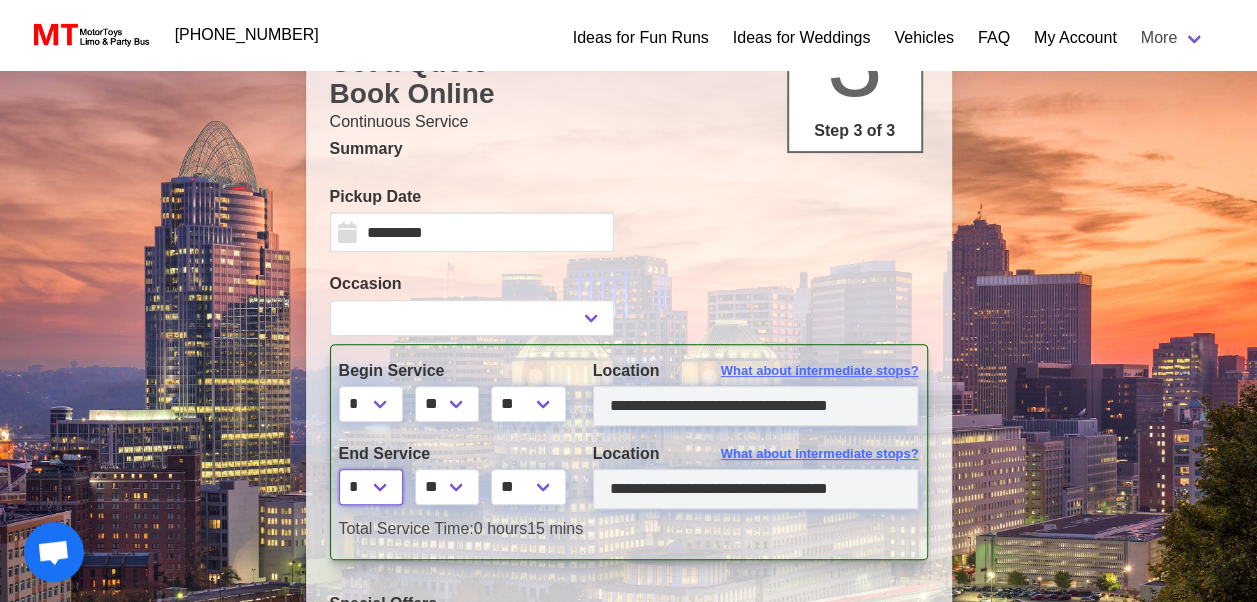 select on "**" 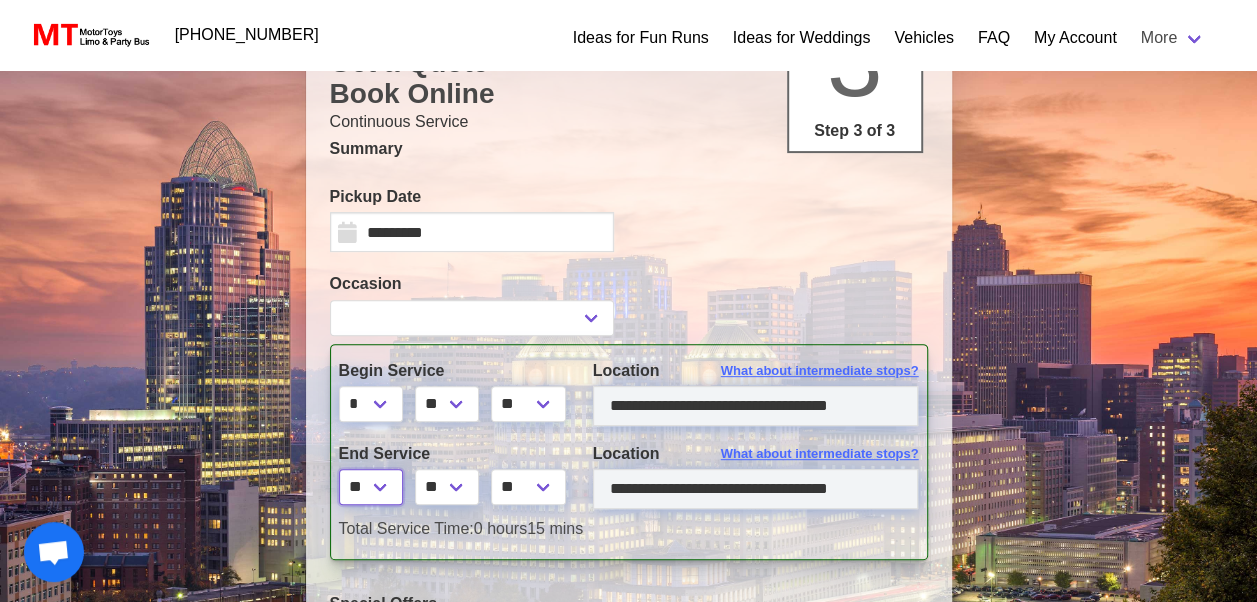 click on "* * * * * * * * * ** ** **" at bounding box center (371, 487) 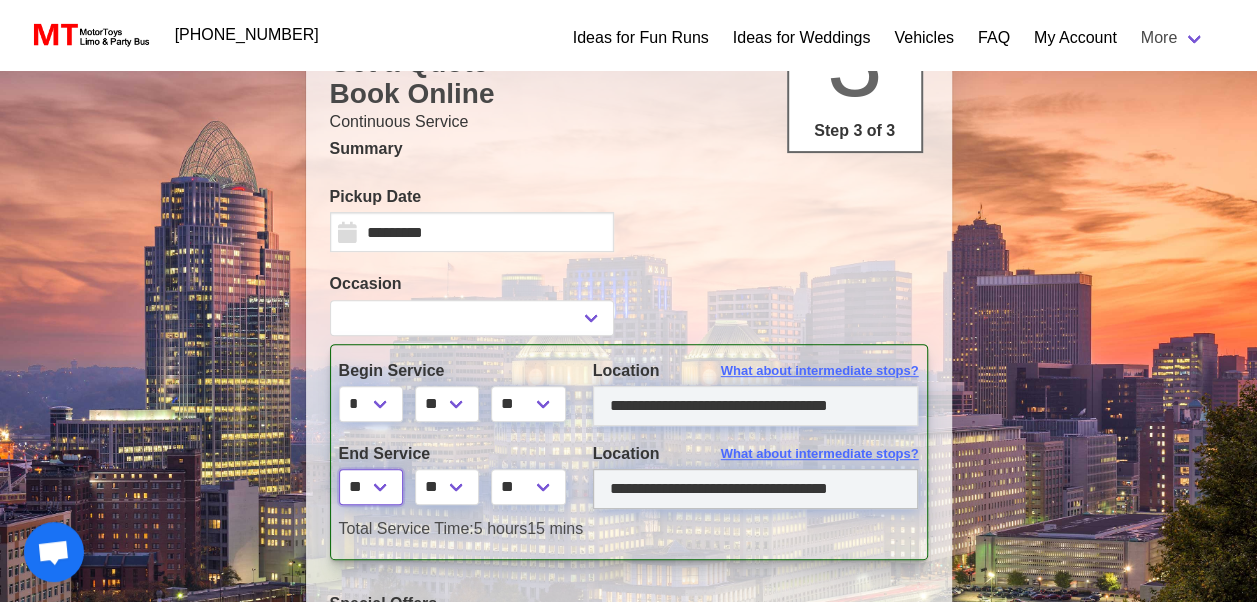 select 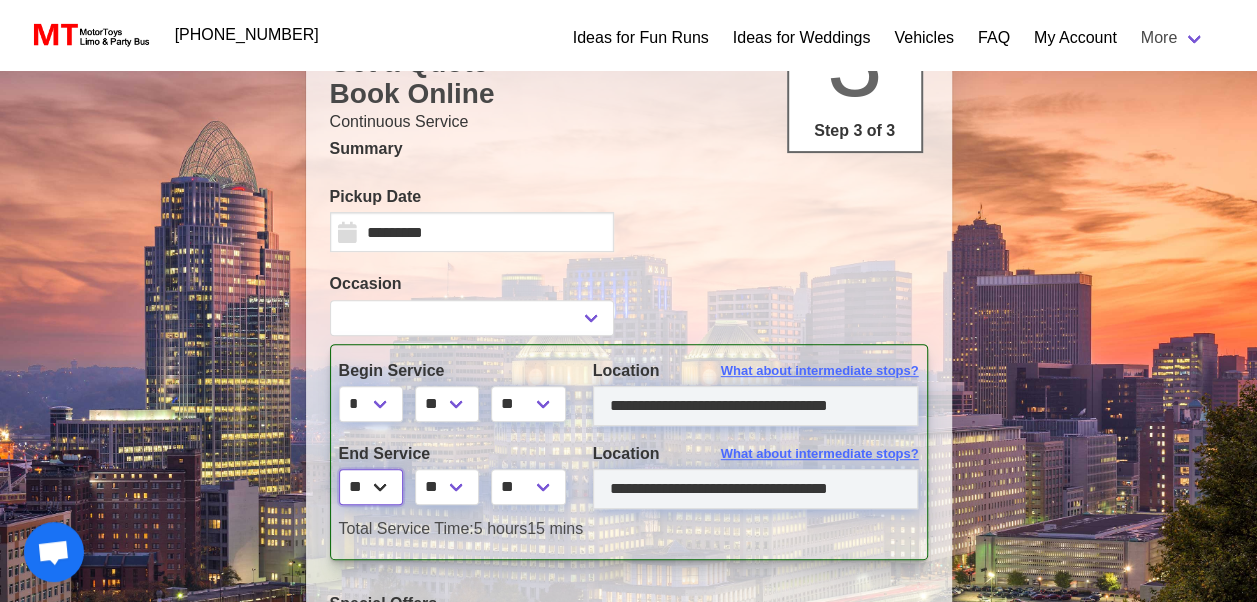 click on "* * * * * * * * * ** ** **" at bounding box center (371, 487) 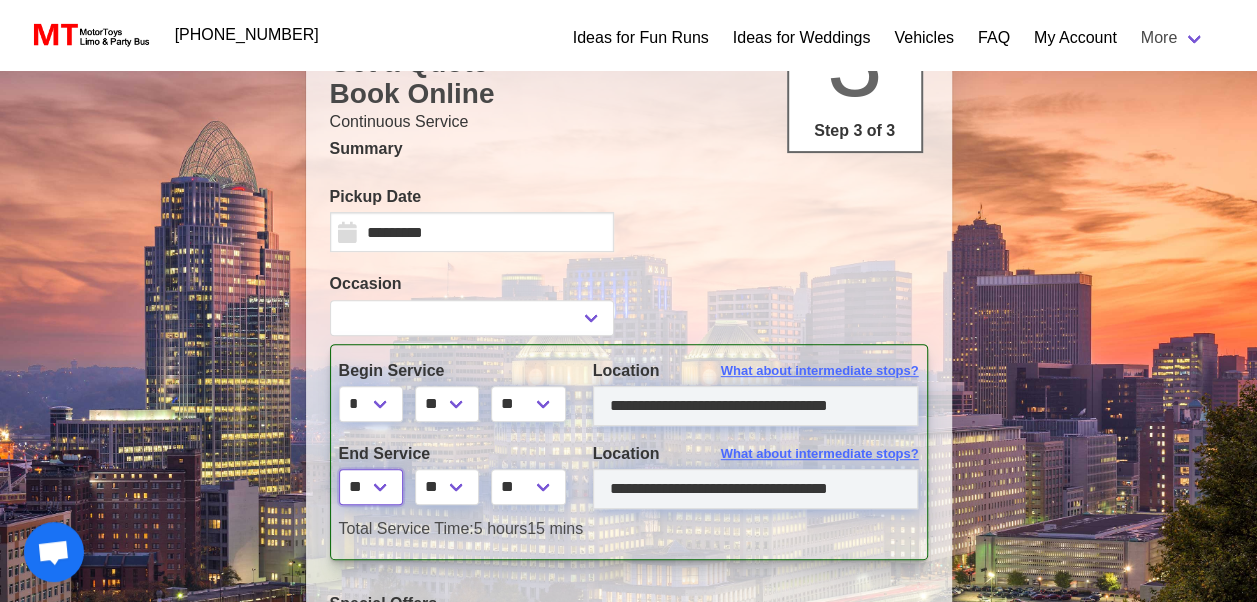 select on "**" 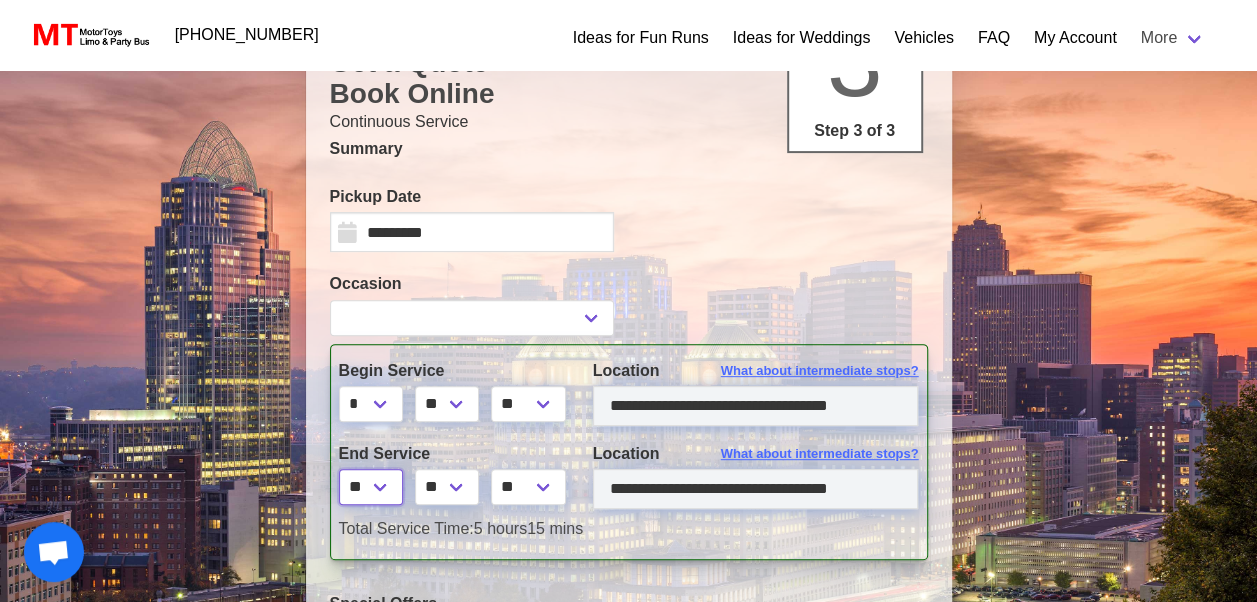 click on "* * * * * * * * * ** ** **" at bounding box center (371, 487) 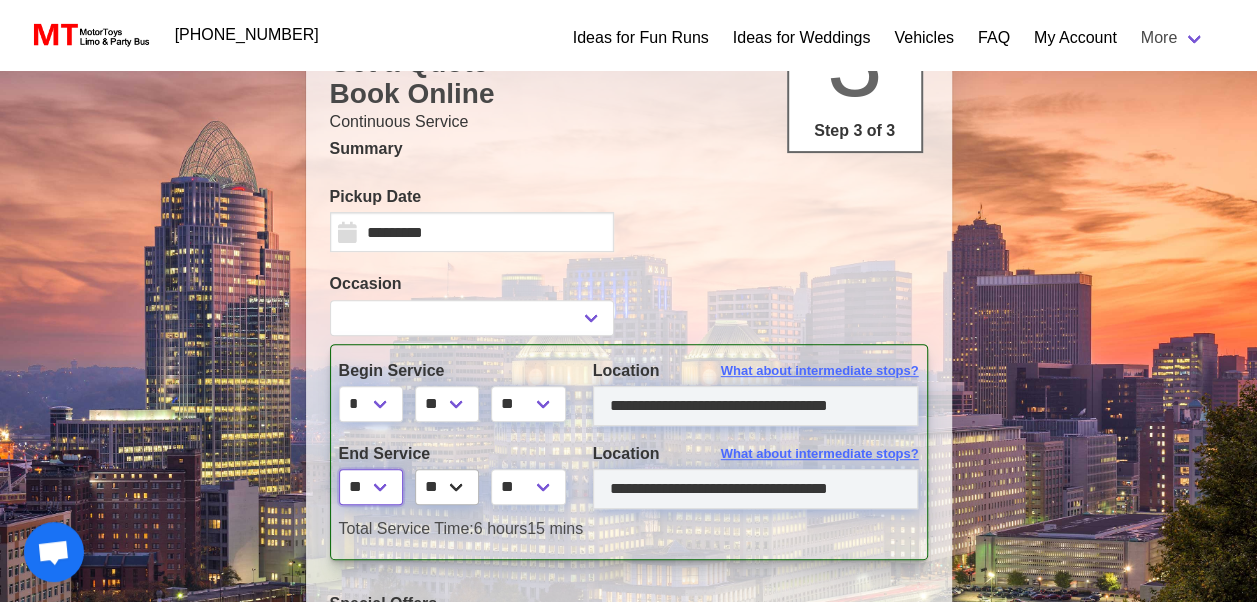 select 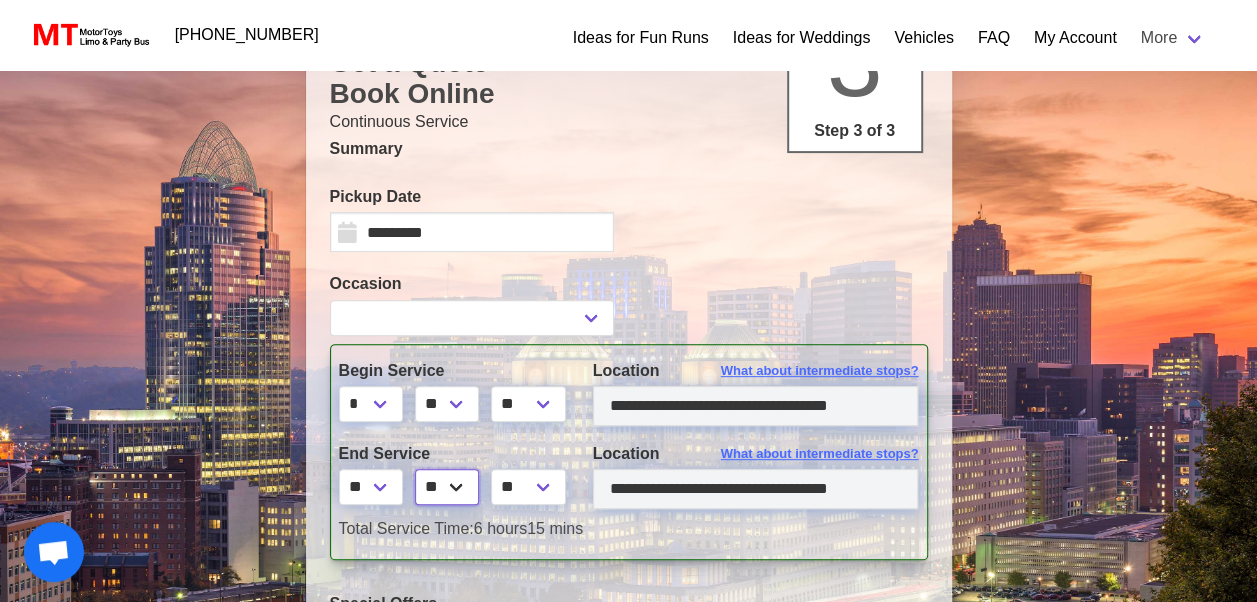 click on "** ** ** **" at bounding box center (447, 487) 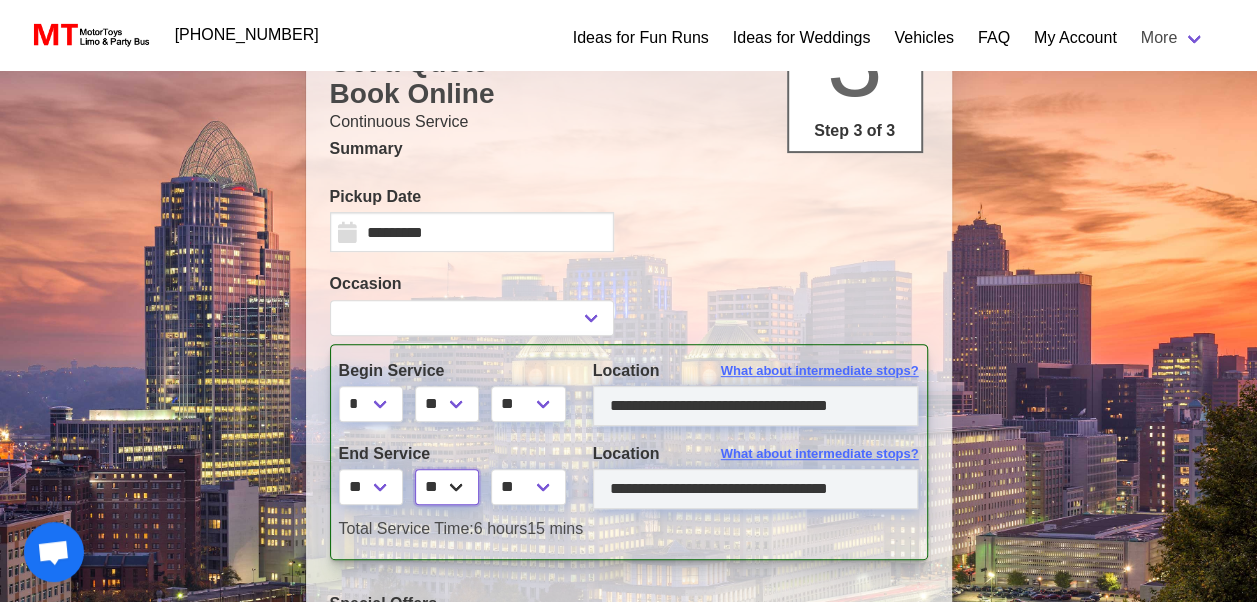 select on "*" 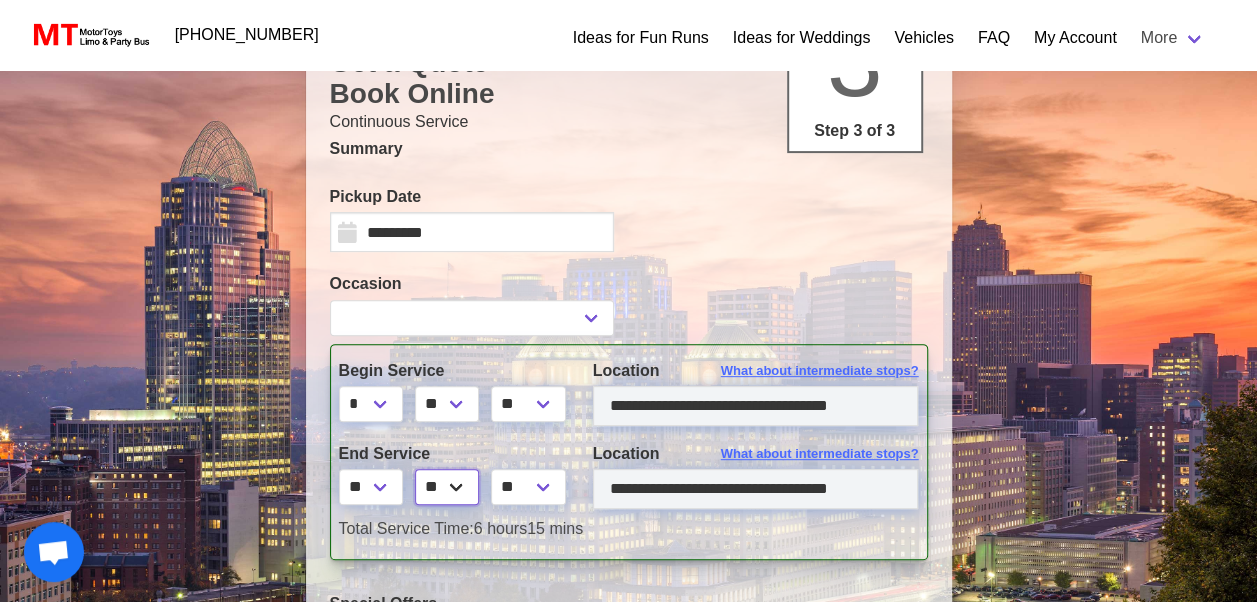 click on "** ** ** **" at bounding box center (447, 487) 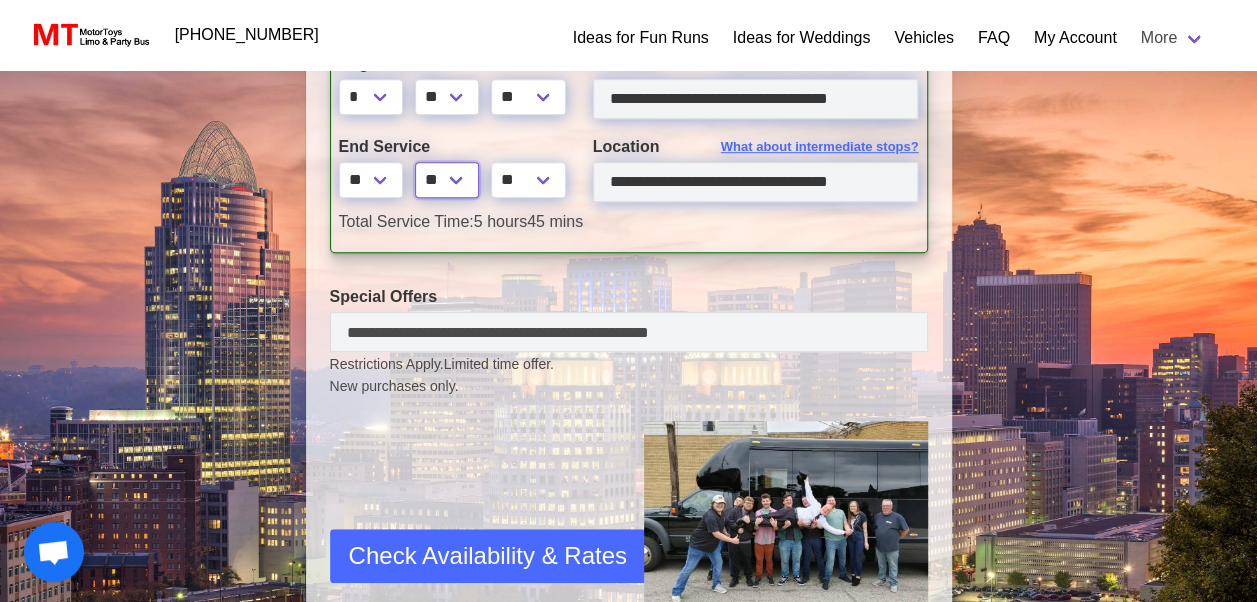scroll, scrollTop: 541, scrollLeft: 0, axis: vertical 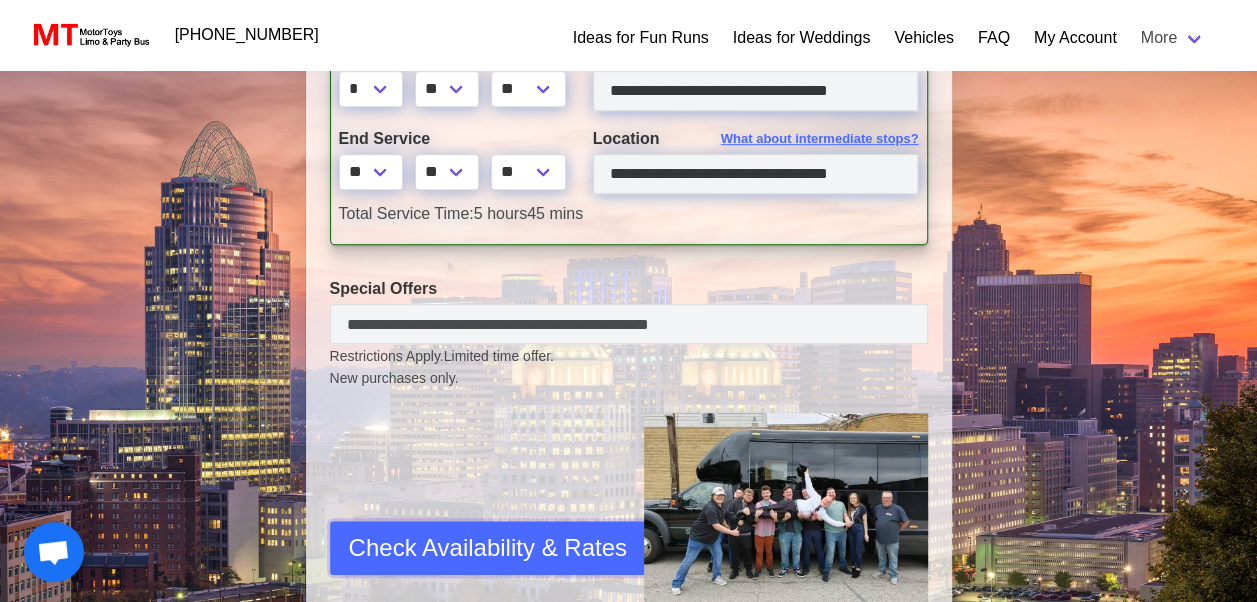 click on "Check Availability & Rates" at bounding box center [488, 548] 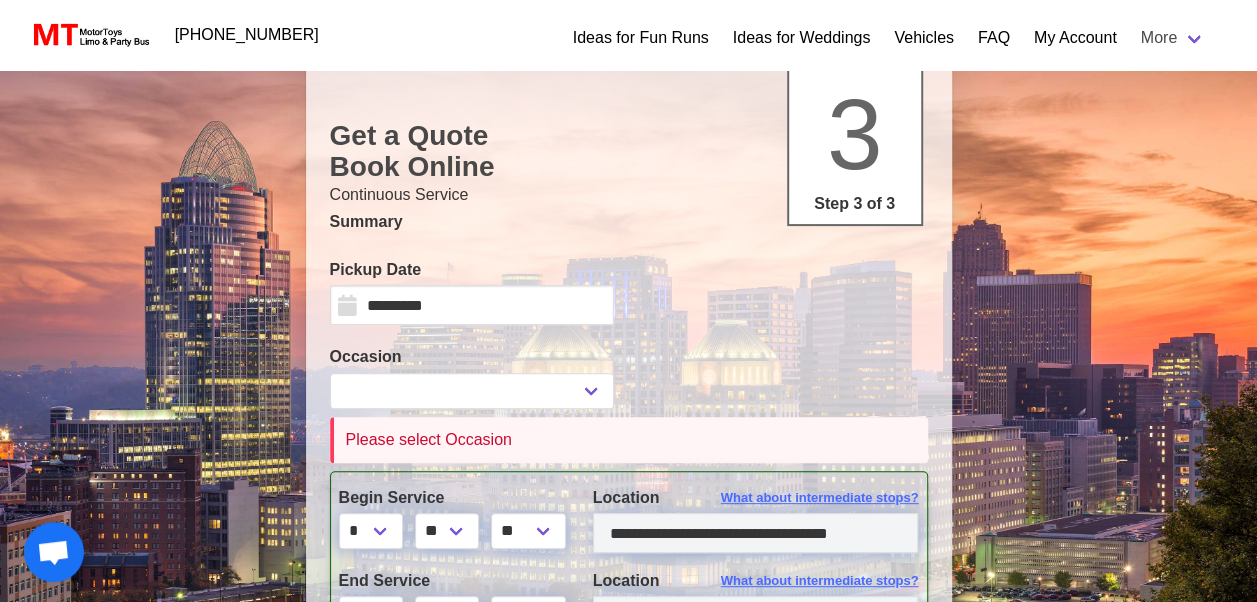 scroll, scrollTop: 0, scrollLeft: 0, axis: both 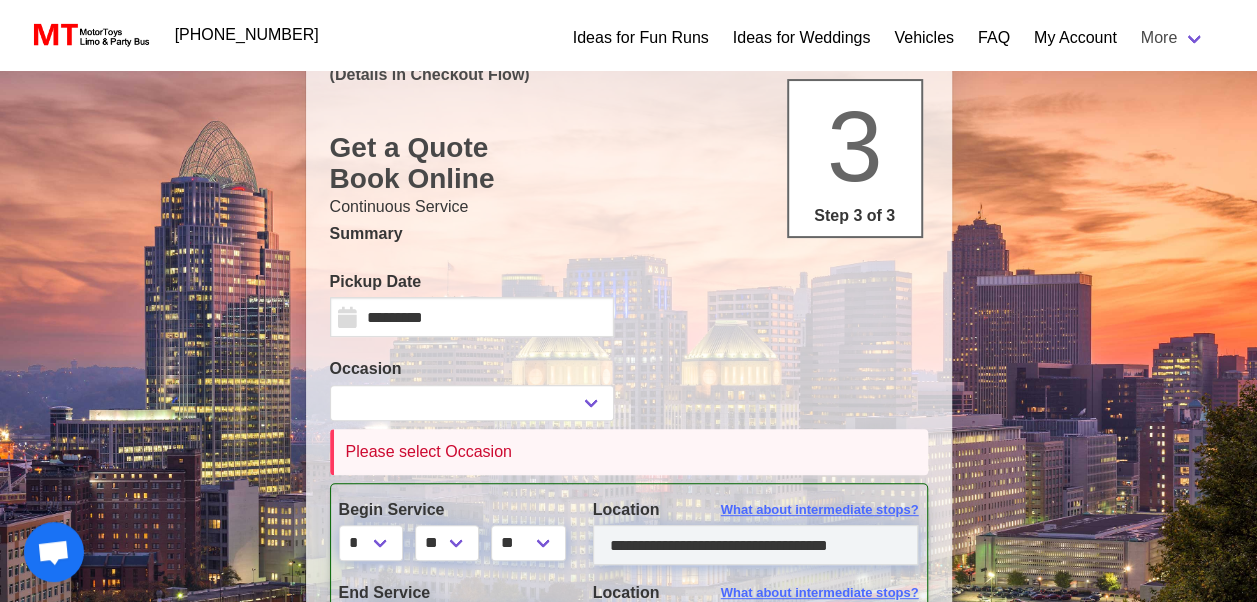 click on "Please select Occasion" at bounding box center [631, 452] 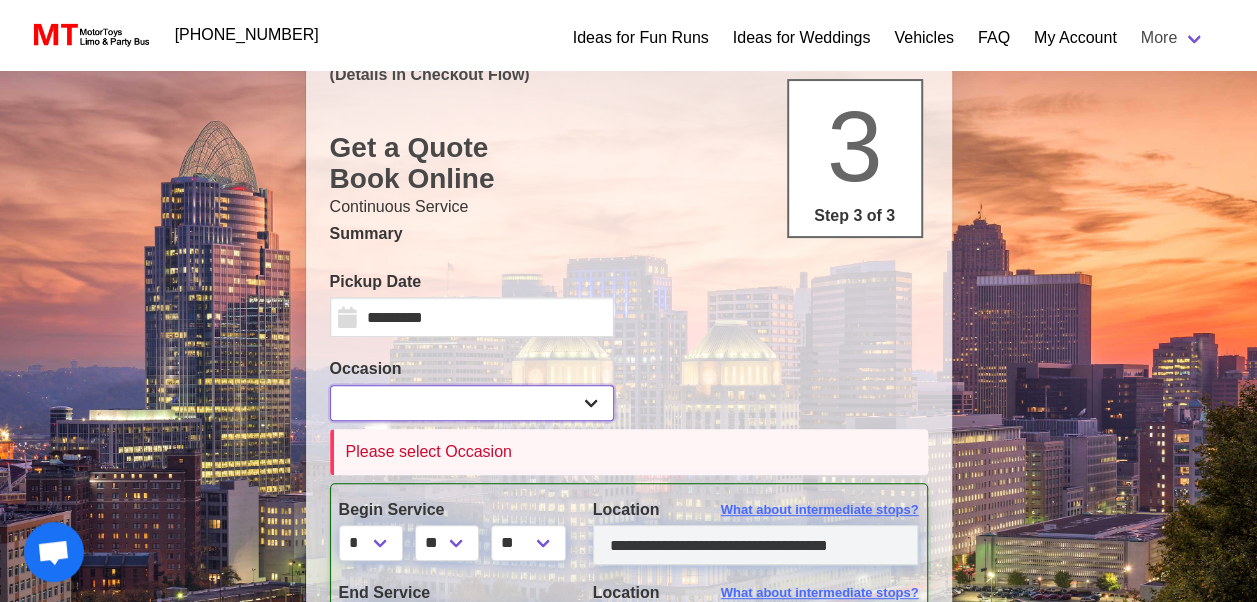 click on "**********" at bounding box center (472, 403) 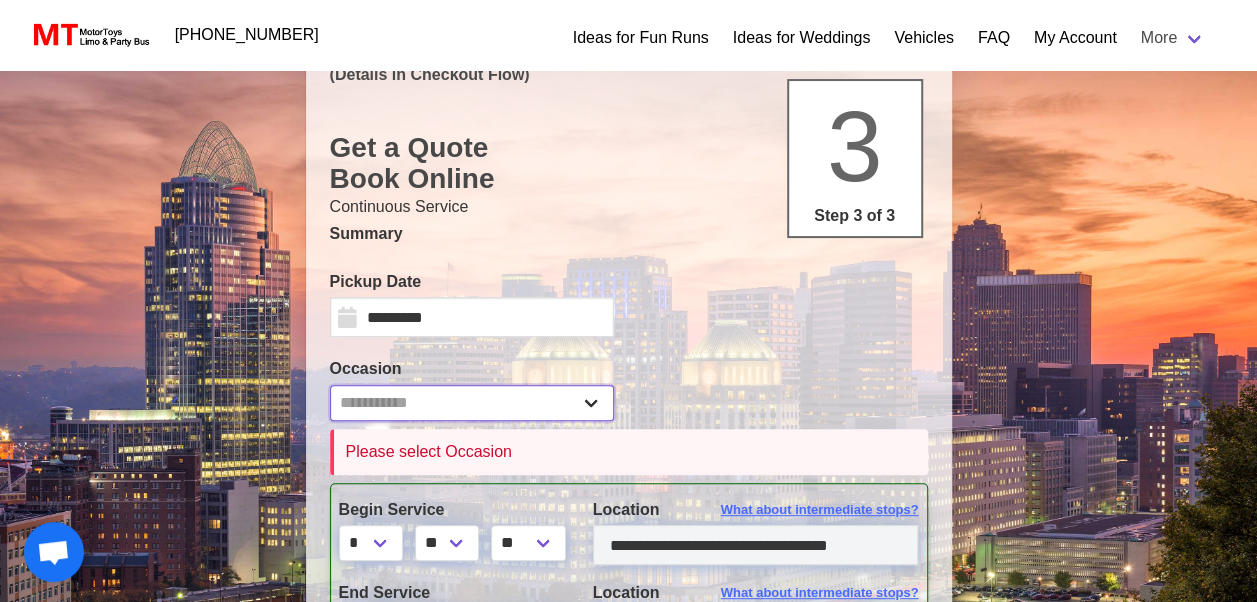 click on "**********" at bounding box center (472, 403) 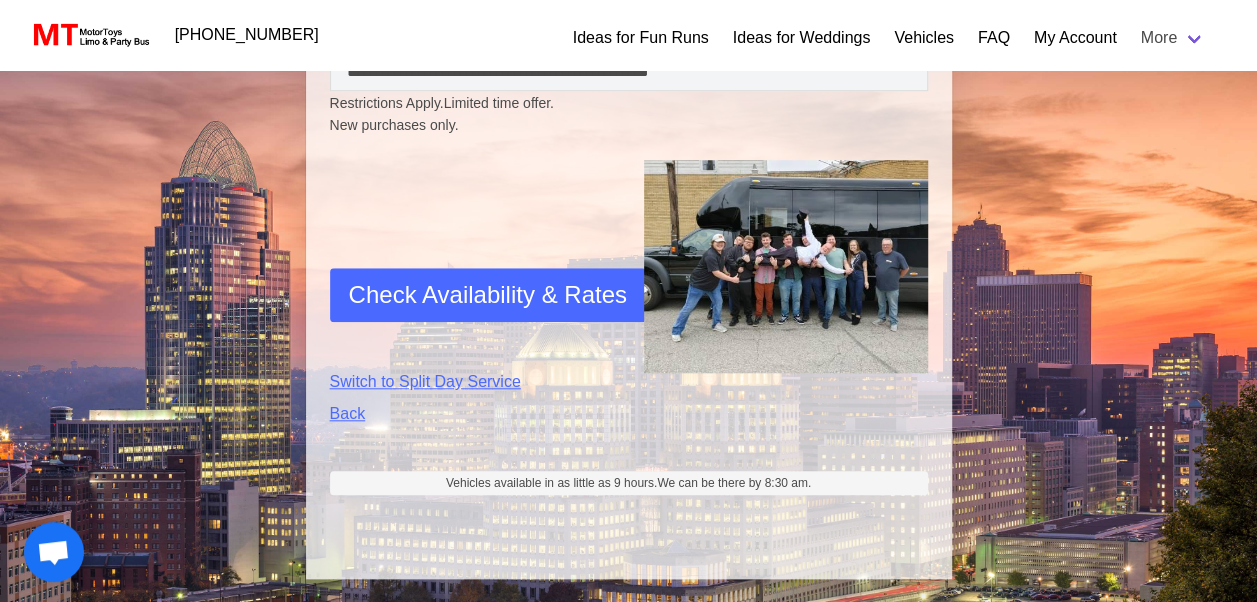 scroll, scrollTop: 796, scrollLeft: 0, axis: vertical 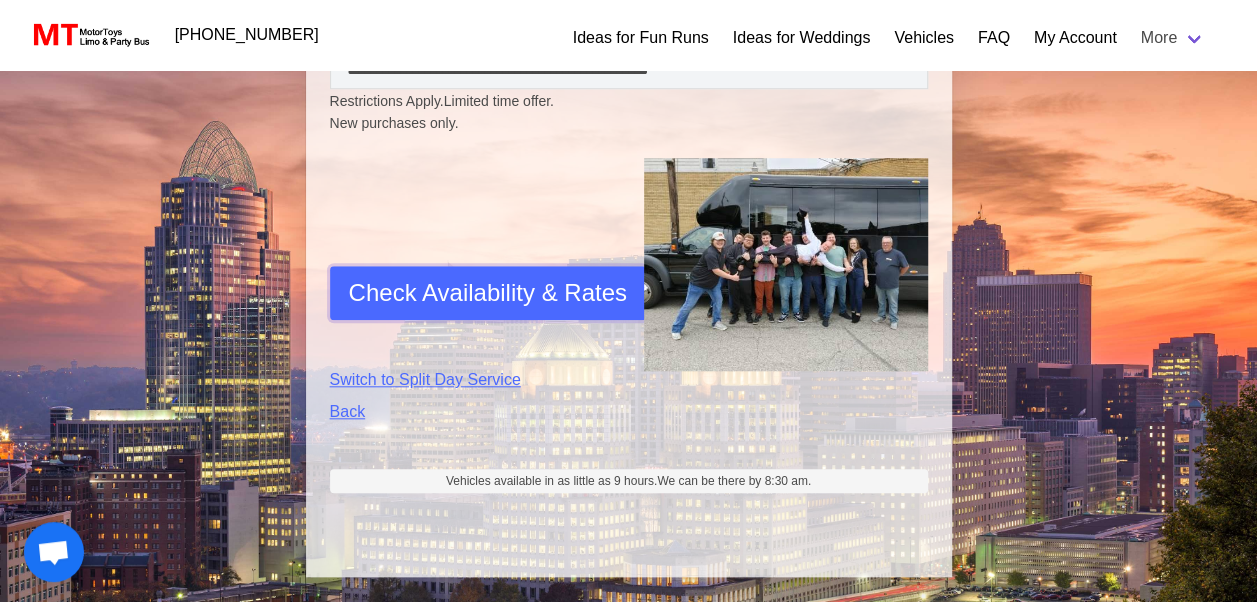 click on "Check Availability & Rates" at bounding box center [488, 293] 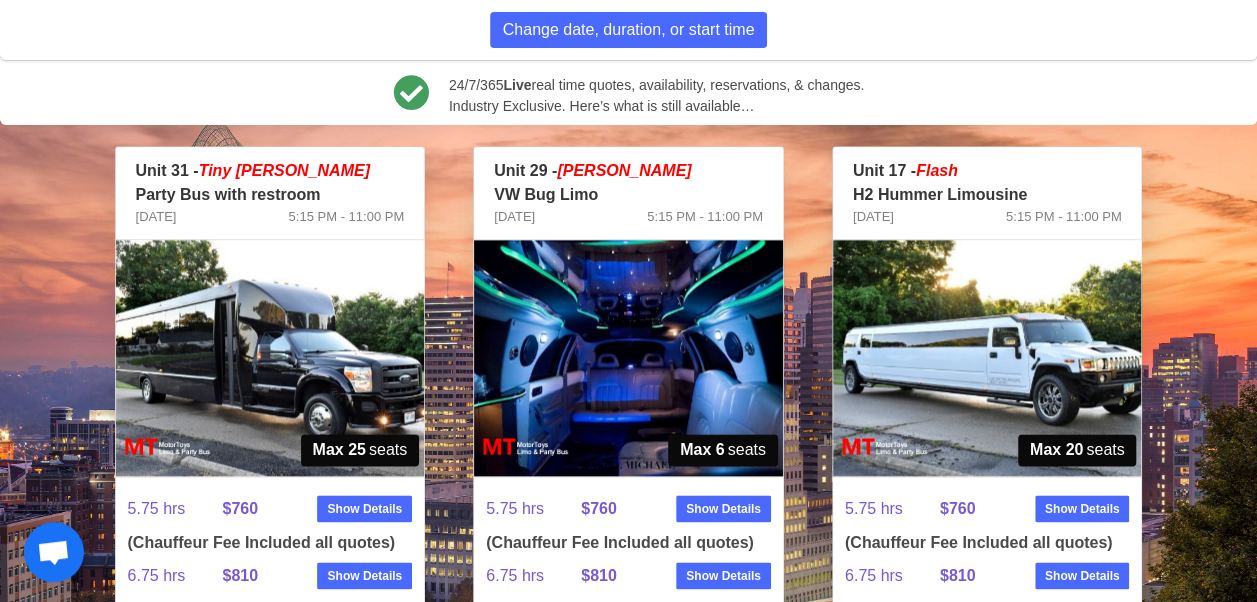 scroll, scrollTop: 1170, scrollLeft: 0, axis: vertical 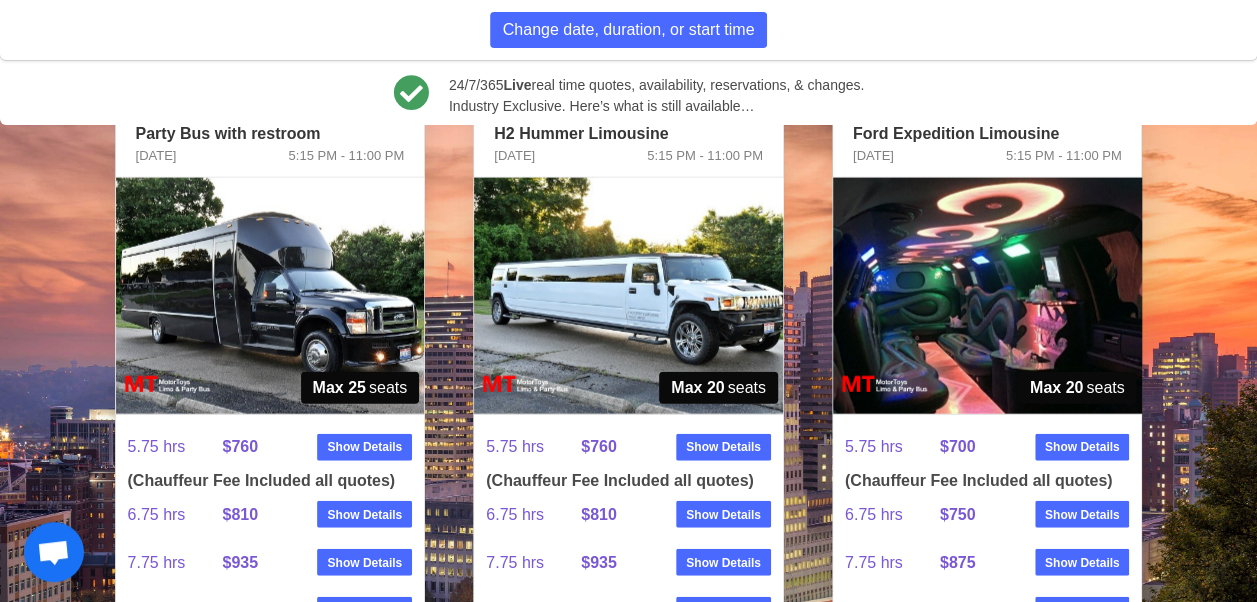 click at bounding box center [270, 296] 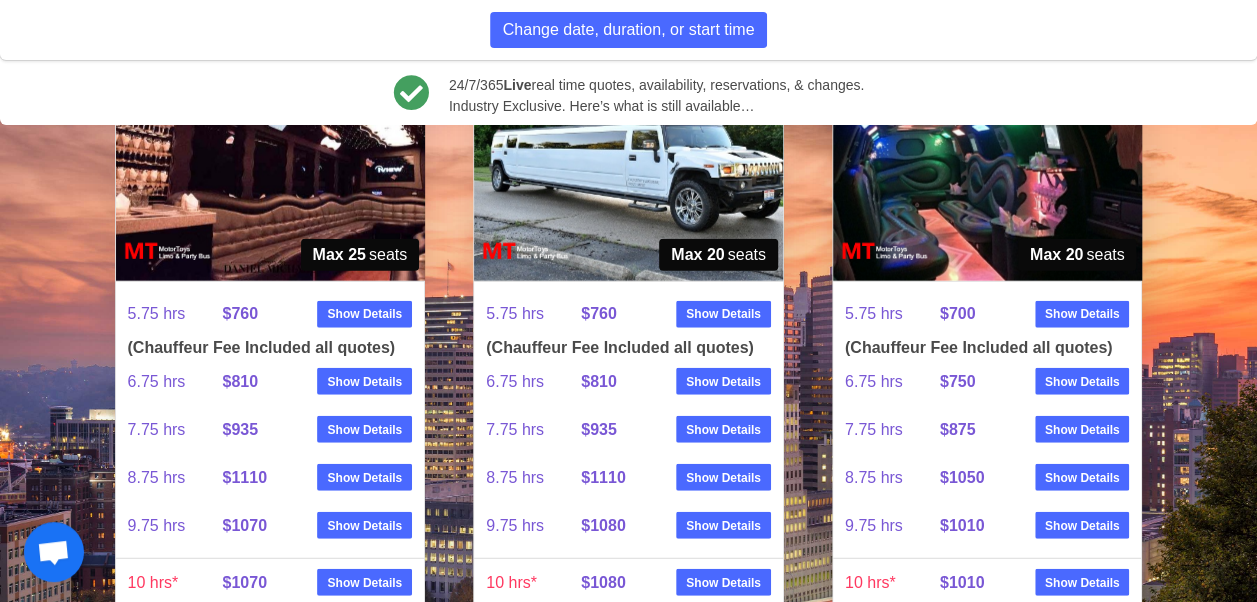 scroll, scrollTop: 2319, scrollLeft: 0, axis: vertical 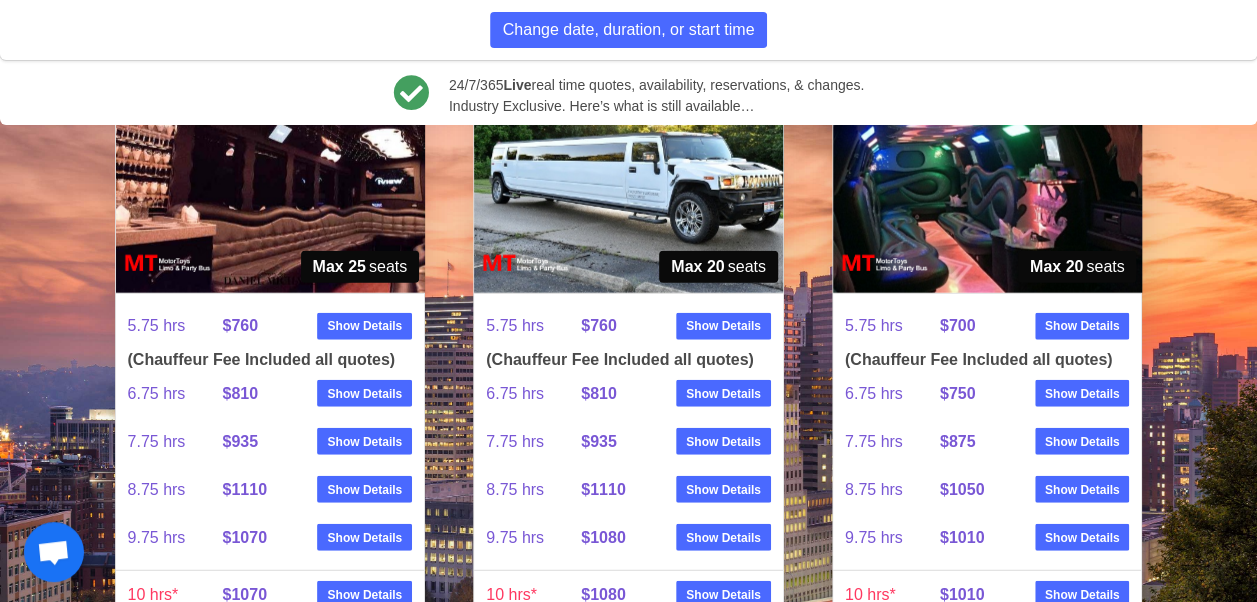 click at bounding box center (628, 175) 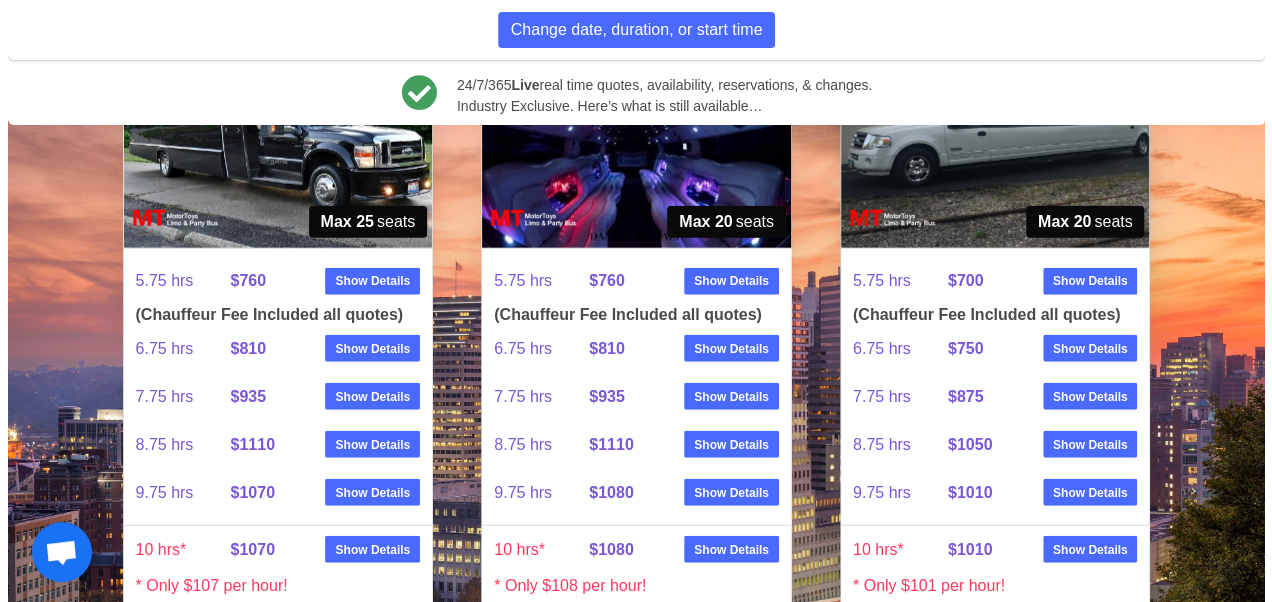 scroll, scrollTop: 2382, scrollLeft: 0, axis: vertical 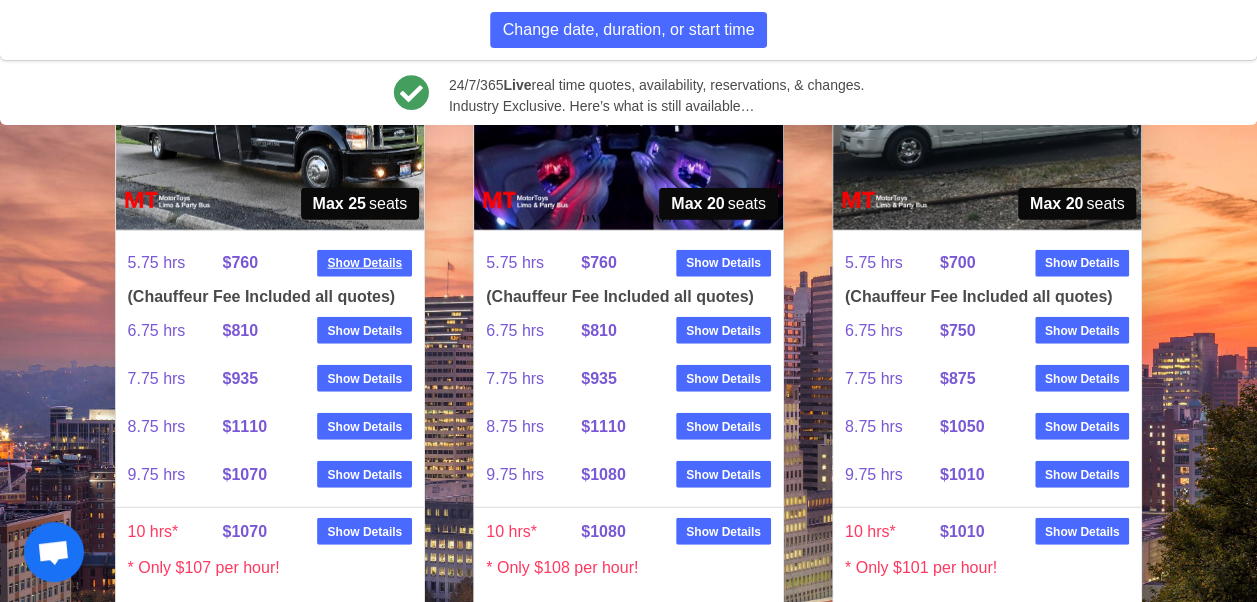 click on "Show Details" at bounding box center (364, 263) 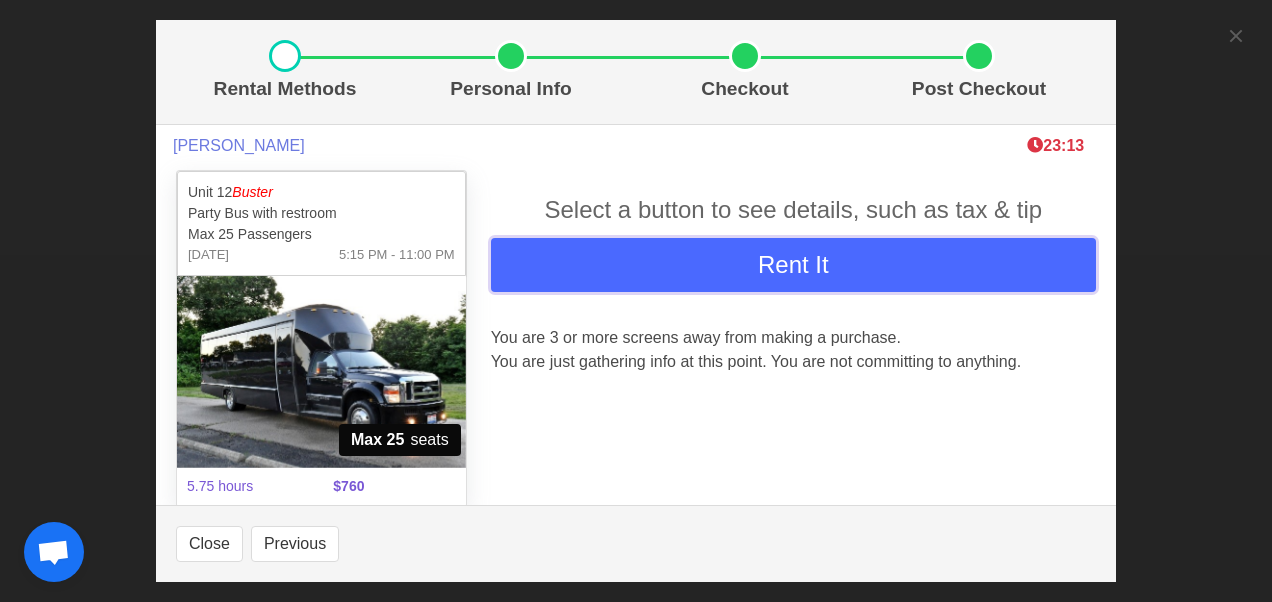 click on "Rent It" at bounding box center [793, 265] 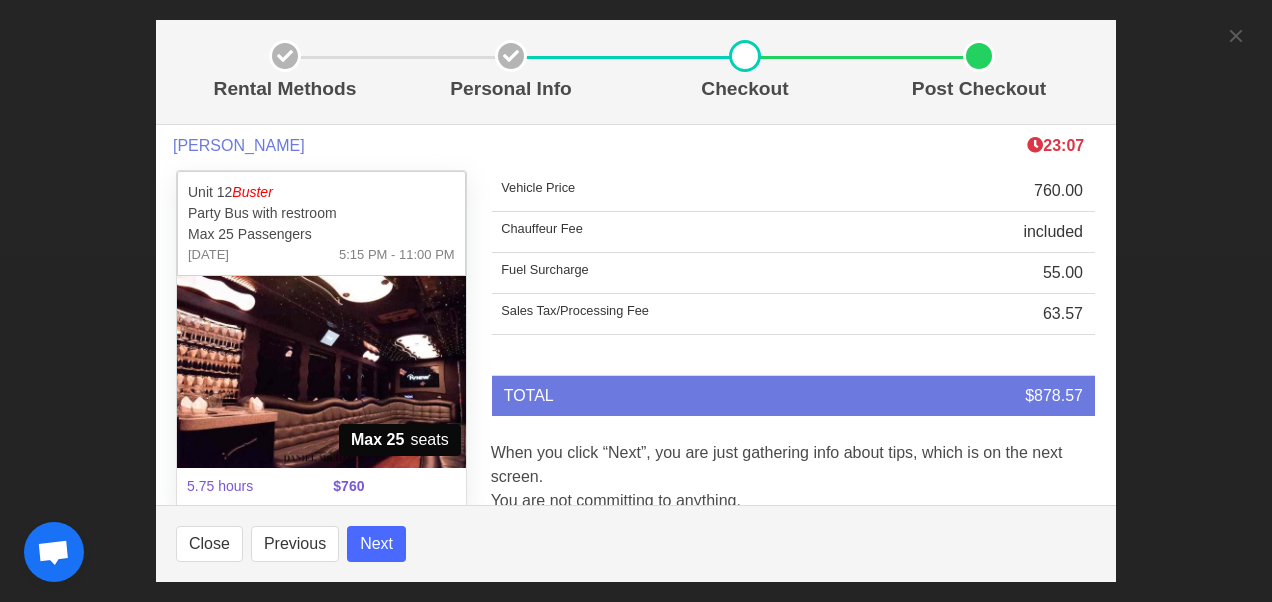 scroll, scrollTop: 37, scrollLeft: 0, axis: vertical 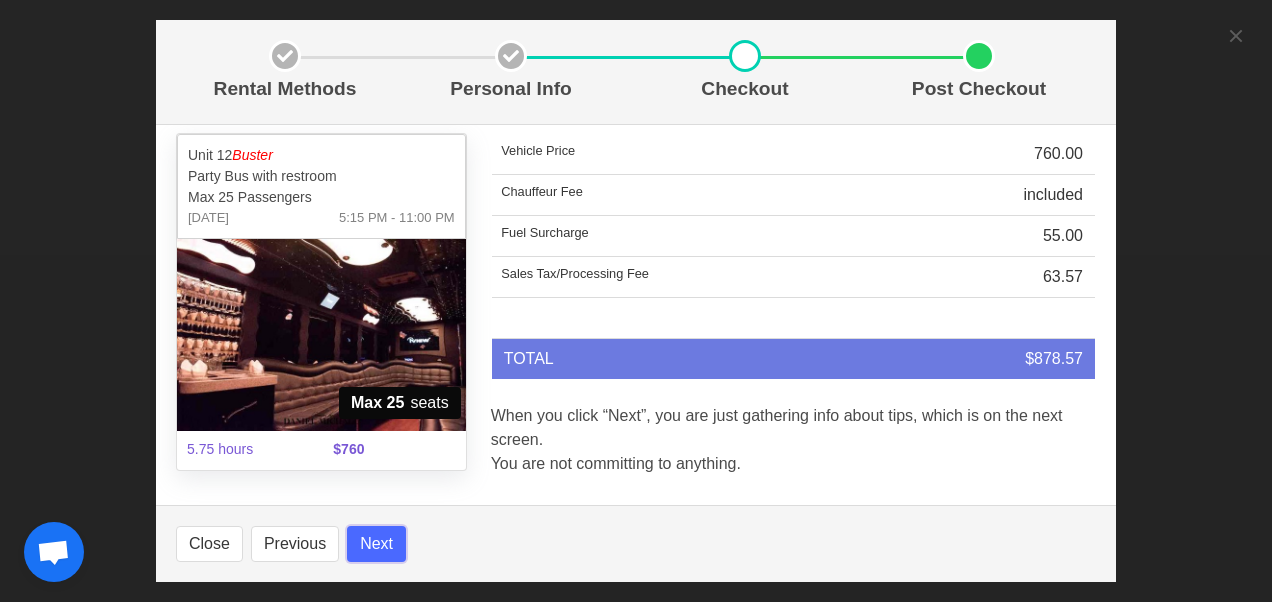 click on "Next" at bounding box center [376, 544] 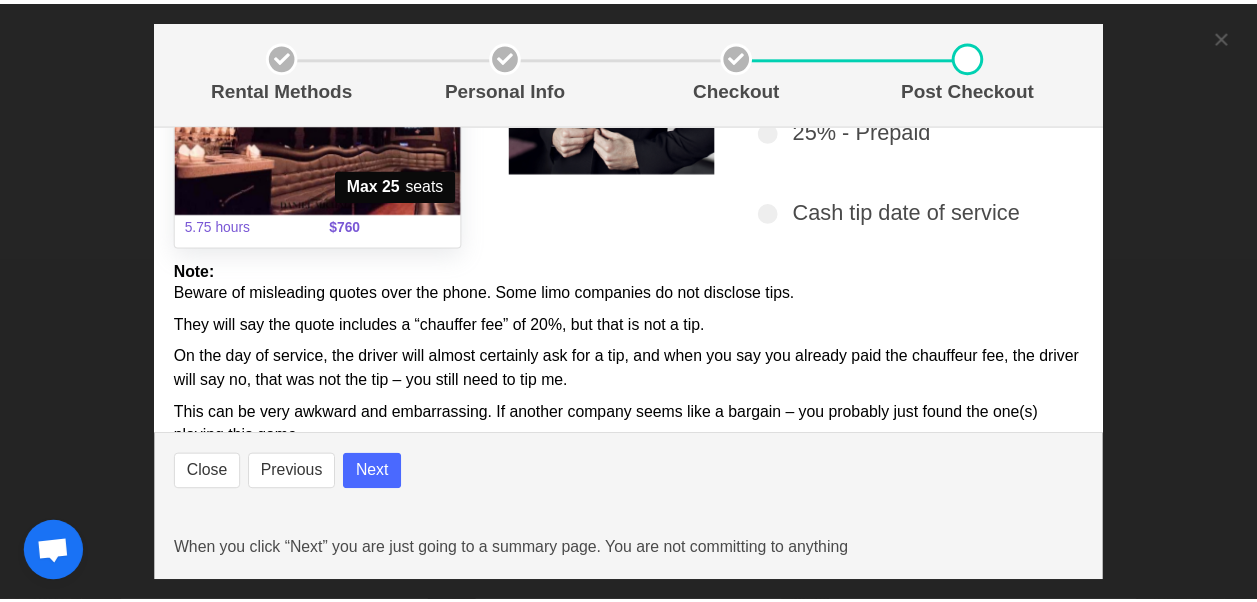 scroll, scrollTop: 292, scrollLeft: 0, axis: vertical 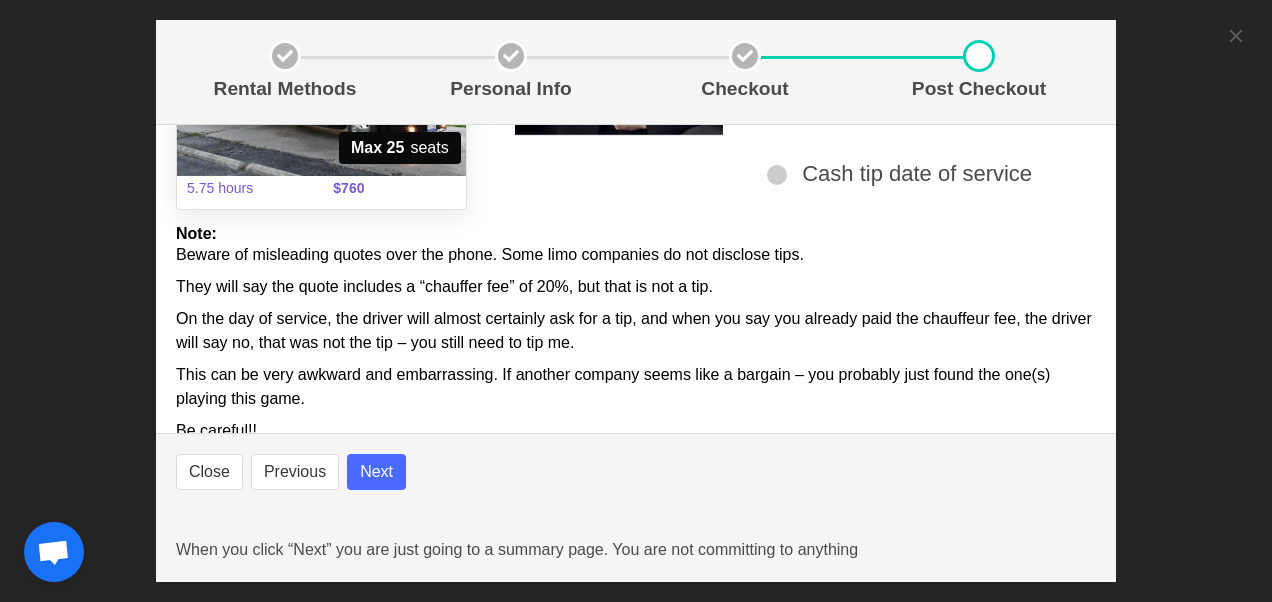 click on "Cash tip date of service" at bounding box center (919, 173) 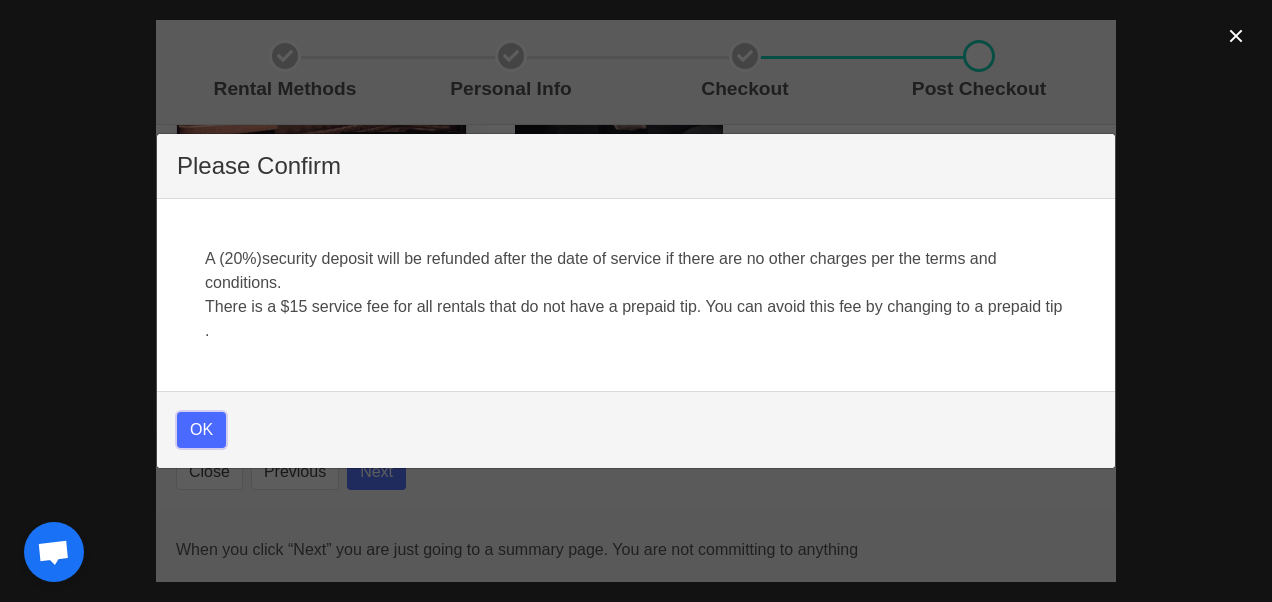 click on "OK" at bounding box center (201, 430) 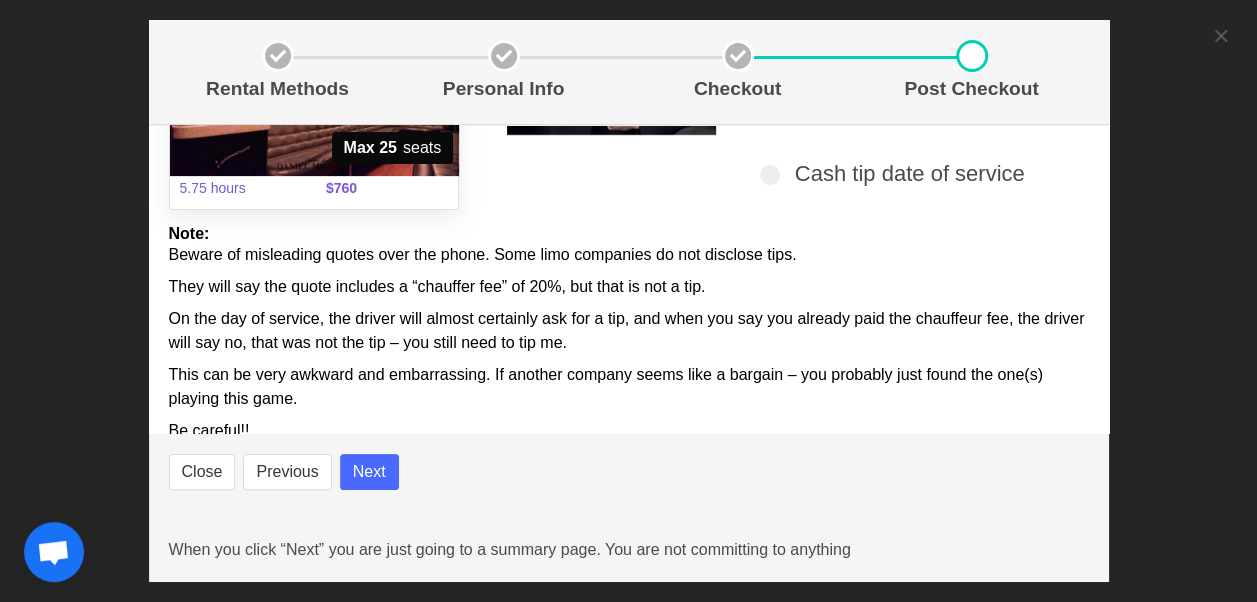 scroll, scrollTop: 294, scrollLeft: 0, axis: vertical 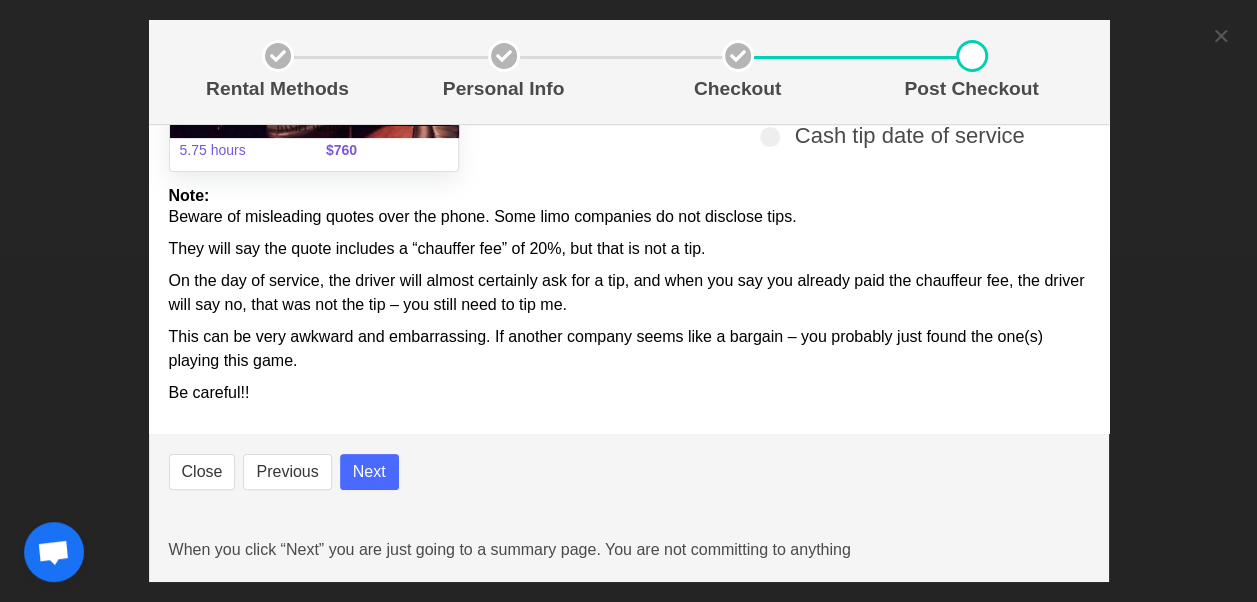 select 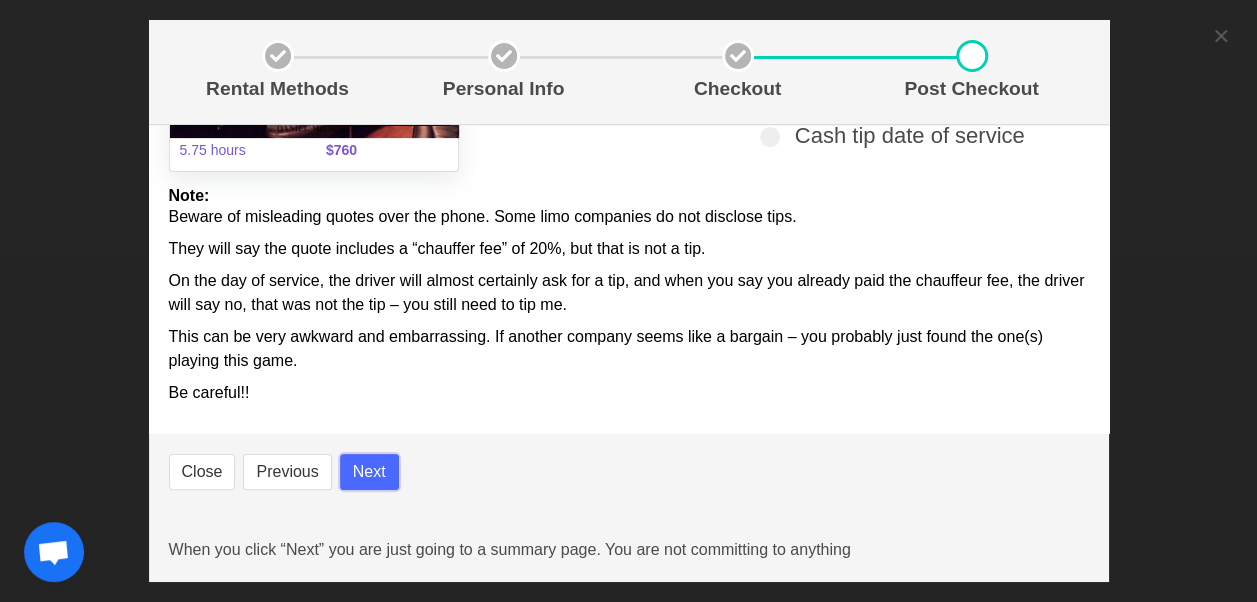 click on "Next" at bounding box center (369, 472) 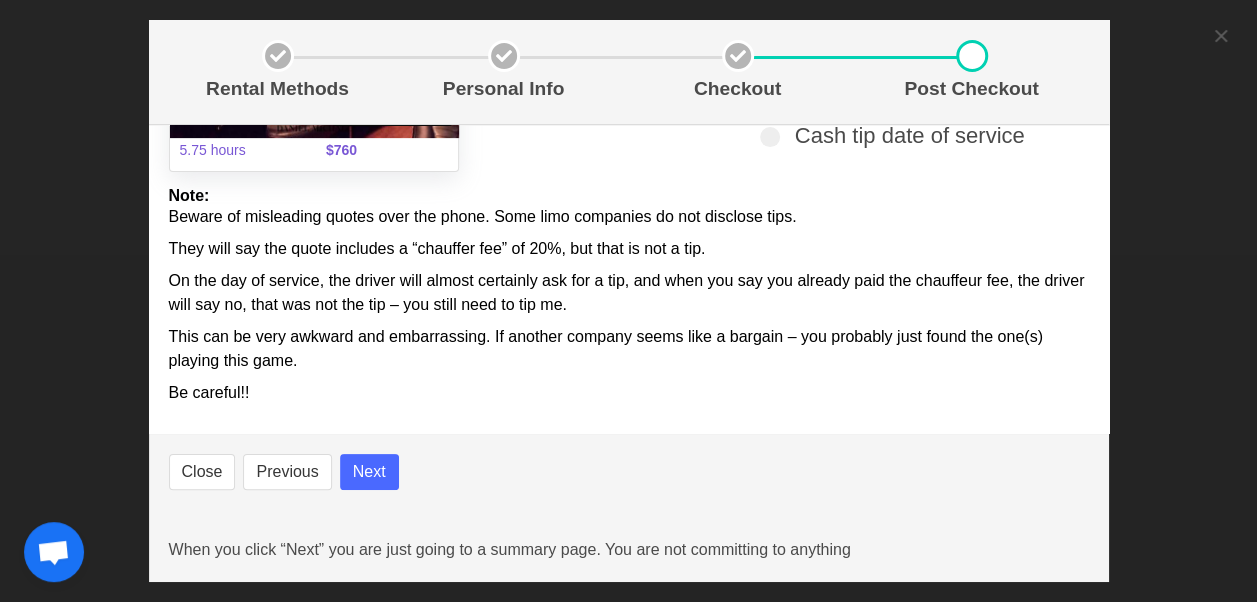 select 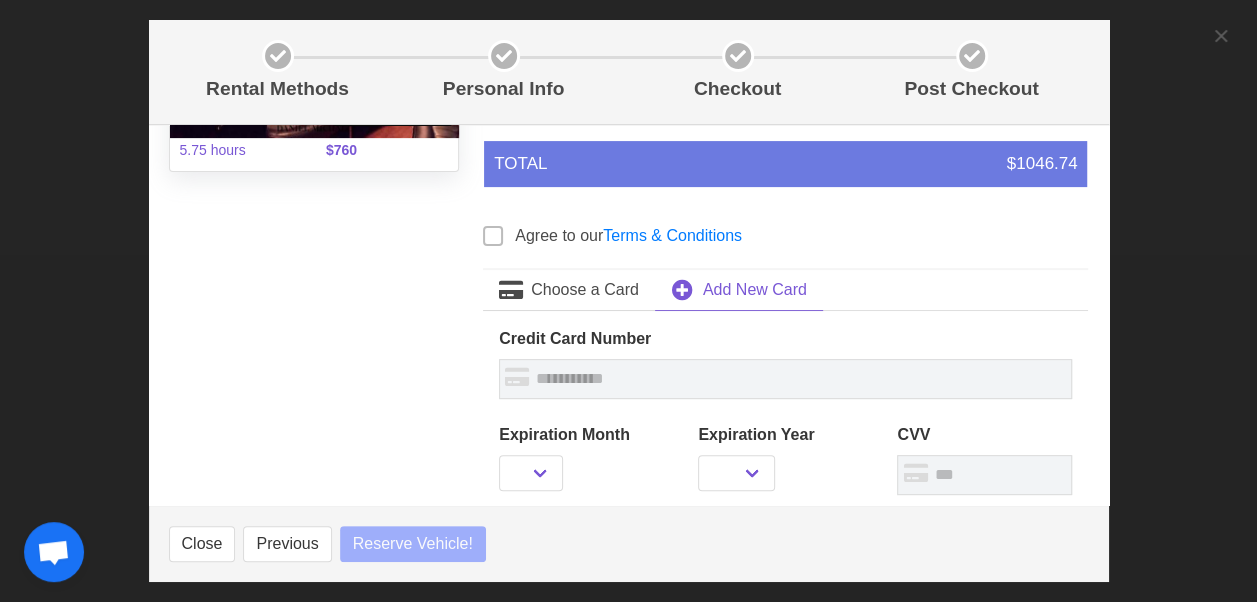 select 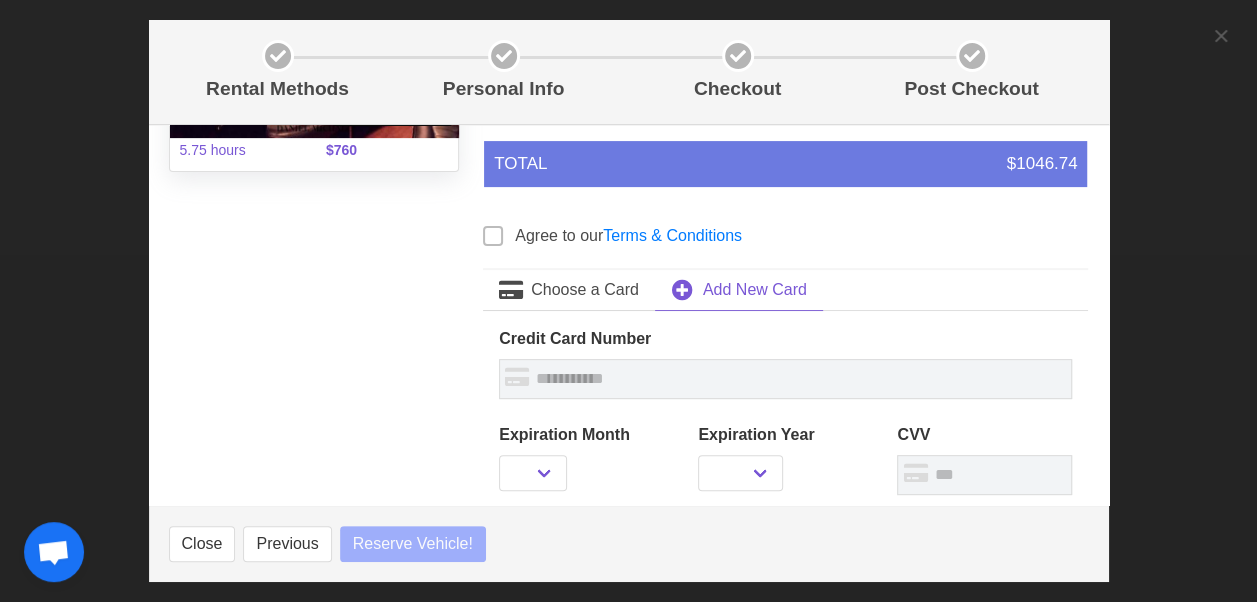 select 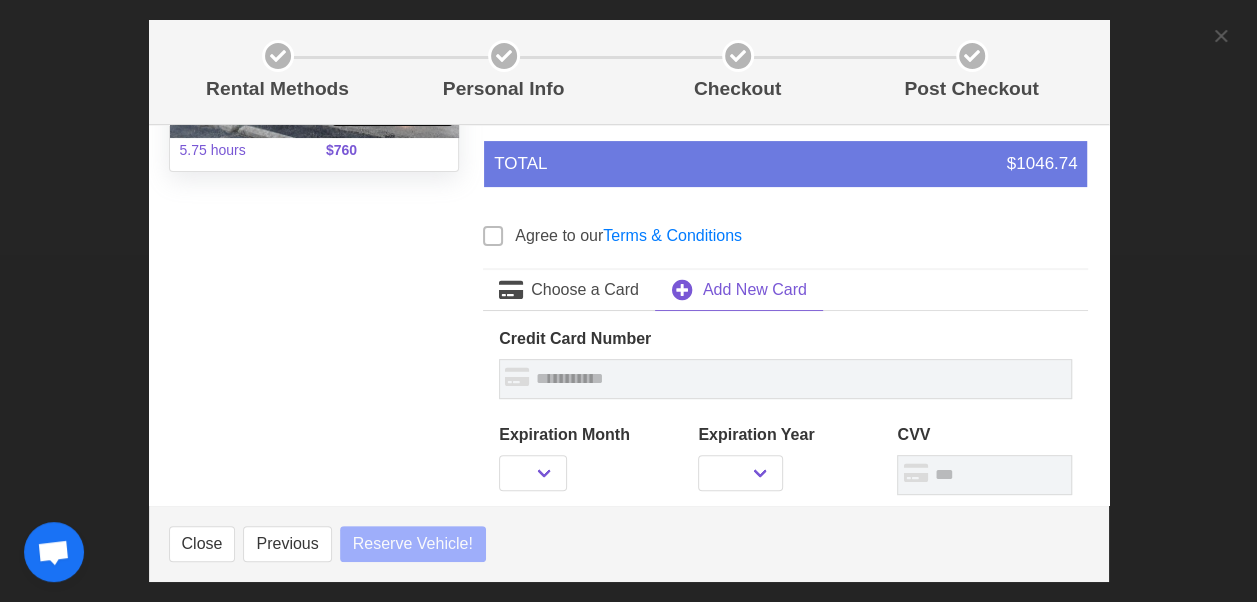click on "Agree to our  Terms & Conditions" at bounding box center [628, 236] 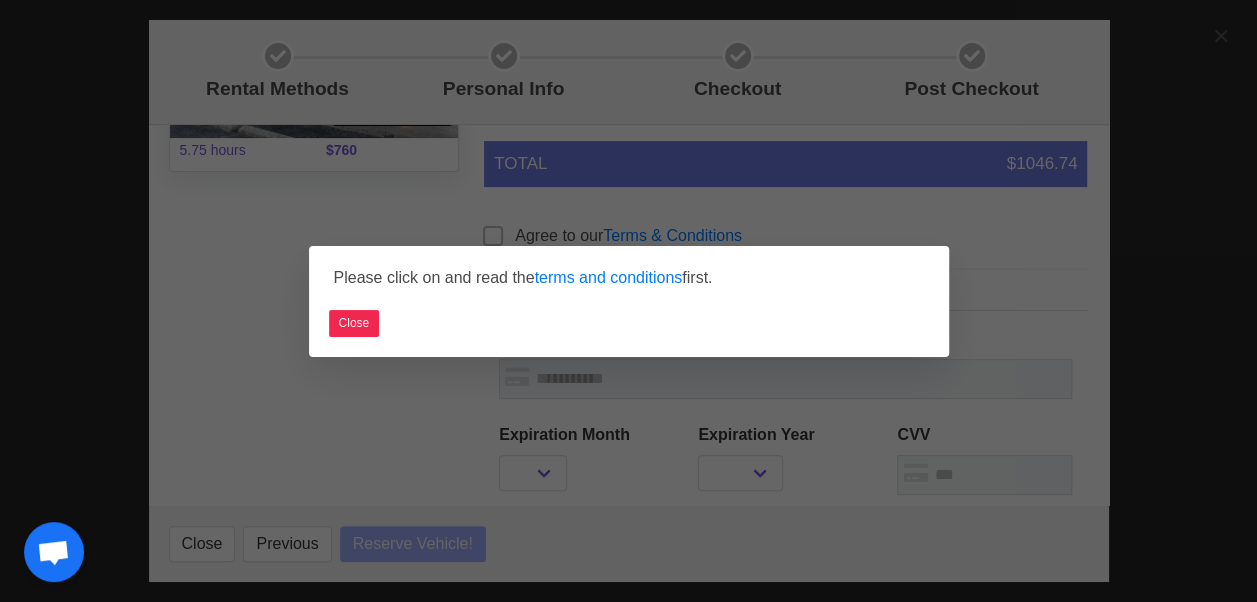 select 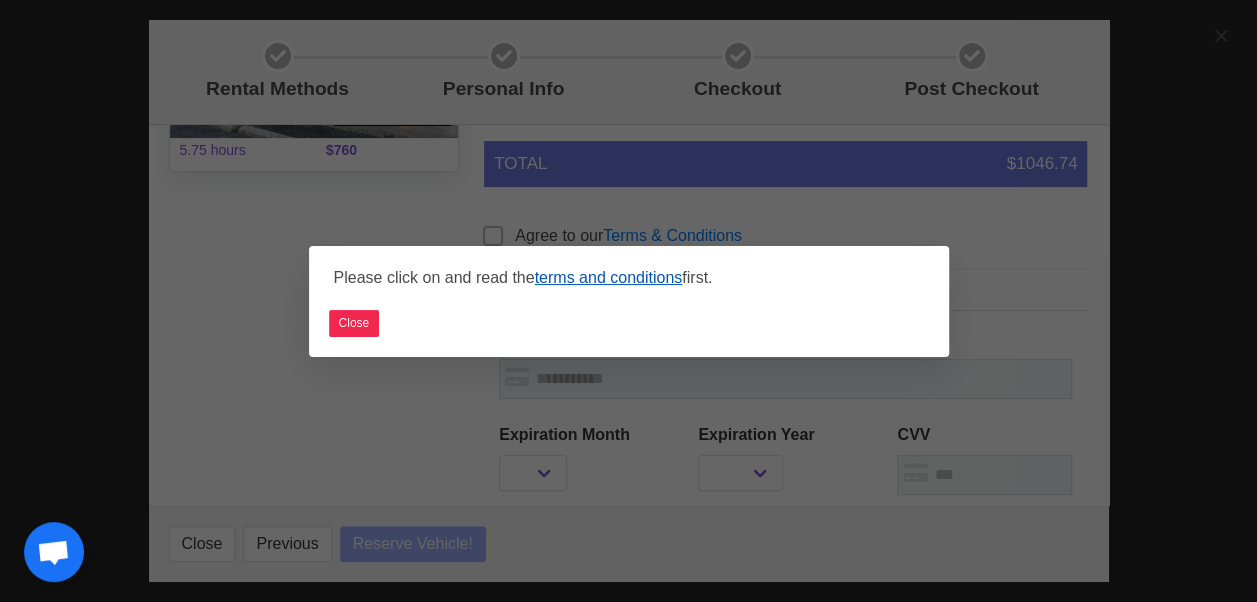 click on "terms and conditions" at bounding box center [609, 277] 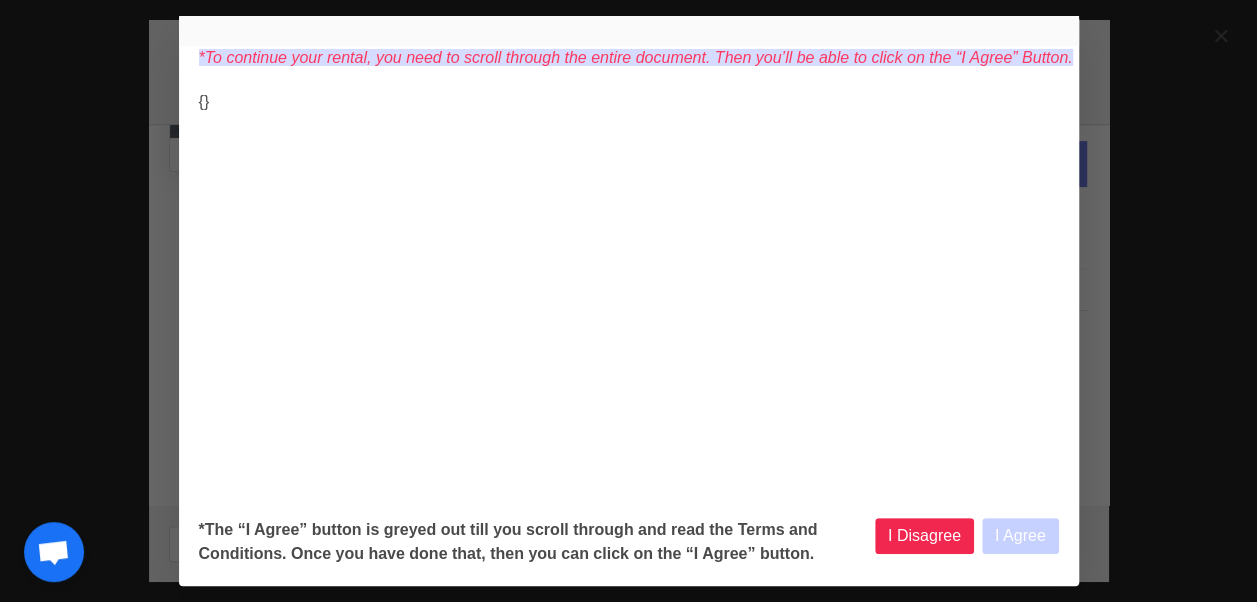 select 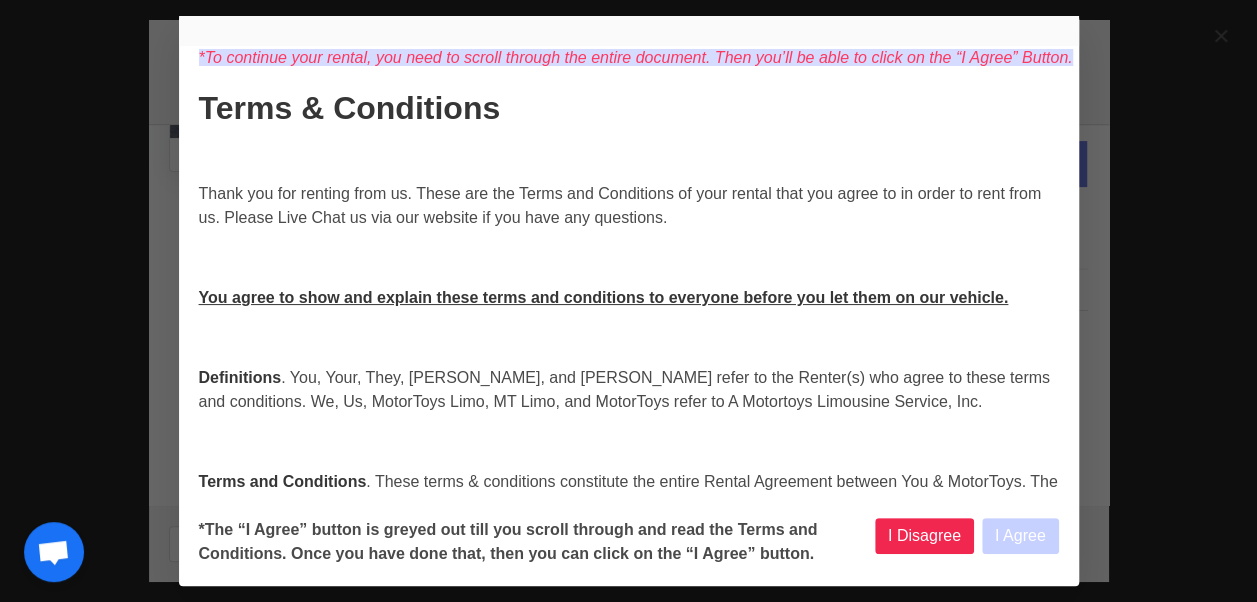 click on "Motor Toys Terms and Conditions
Terms & Conditions   Thank you for renting from us. These are the Terms and Conditions of your rental that you agree to in order to rent from us. Please Live Chat us via our website if you have any questions. You agree to show and explain these terms and conditions to everyone before you let them on our vehicle. Definitions . You, Your, They, [PERSON_NAME], and [PERSON_NAME] refer to the Renter(s) who agree to these terms and conditions. We, Us, MotorToys Limo, MT Limo, and MotorToys refer to A Motortoys Limousine Service, Inc.   Terms and Conditions   Managing your Rental.  To view and manage your rental, go to your  login page  and click on "Rentals. Installment Payment Failure.   Changes. There are no refunds if you cancel a rental.     There are no refunds if the event or occasion you were planning to attend cancels.   Travel Fees.       Tips and Security Deposits. Please remember to bring cash for the tip if you did not prepay it" at bounding box center (629, 4676) 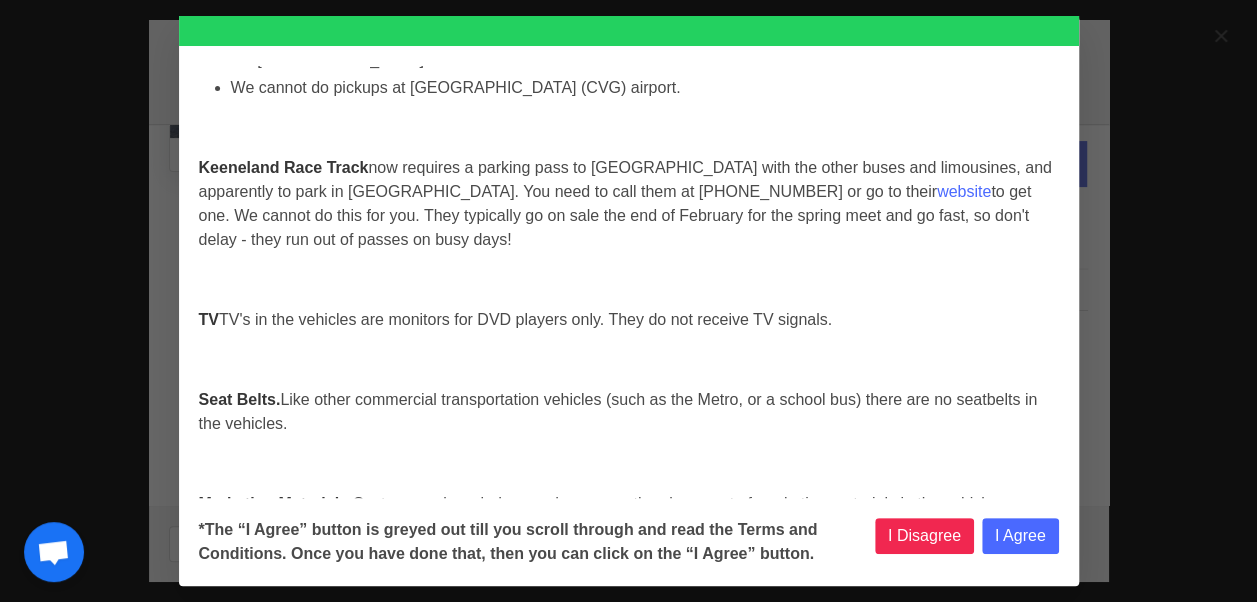 scroll, scrollTop: 8486, scrollLeft: 0, axis: vertical 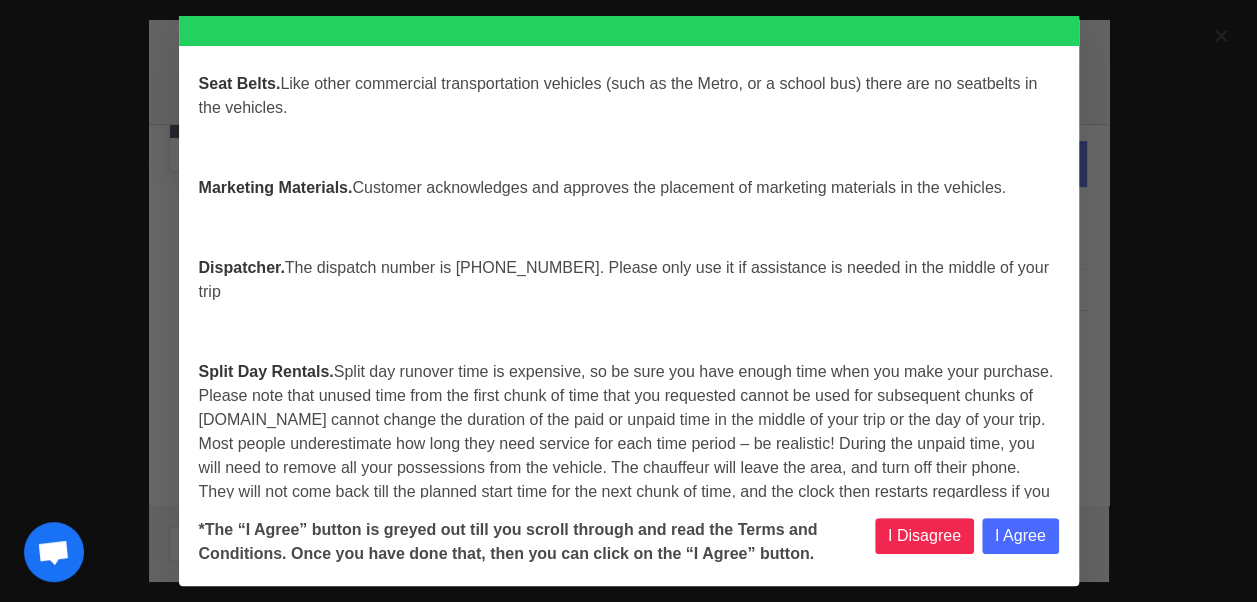 select 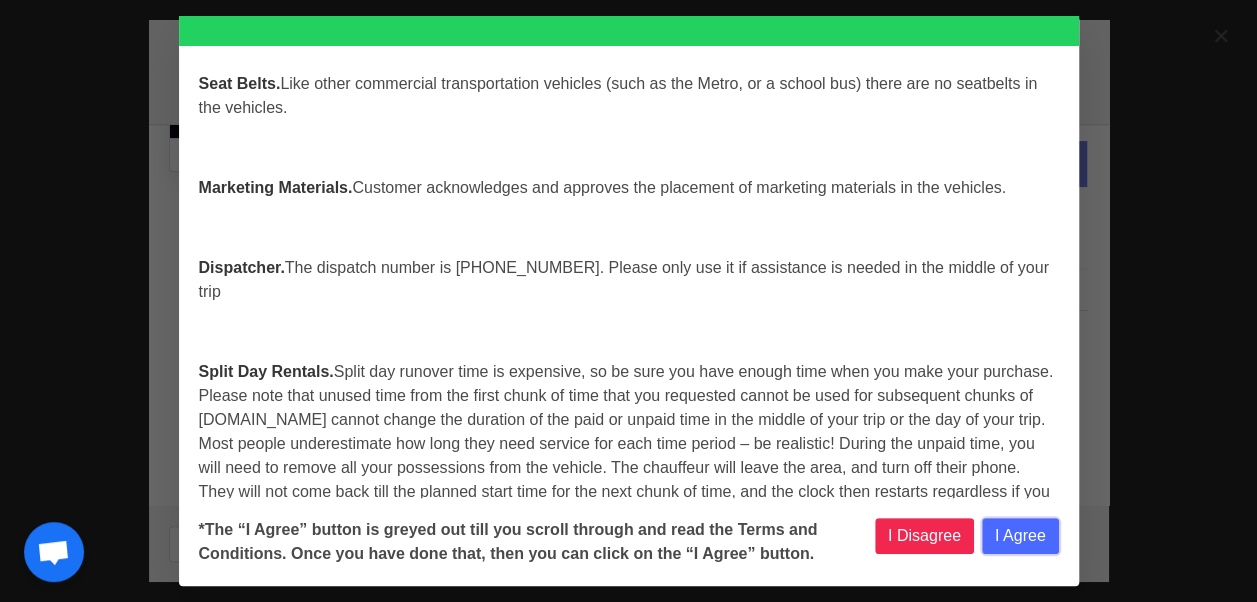 click on "I Agree" at bounding box center [1020, 536] 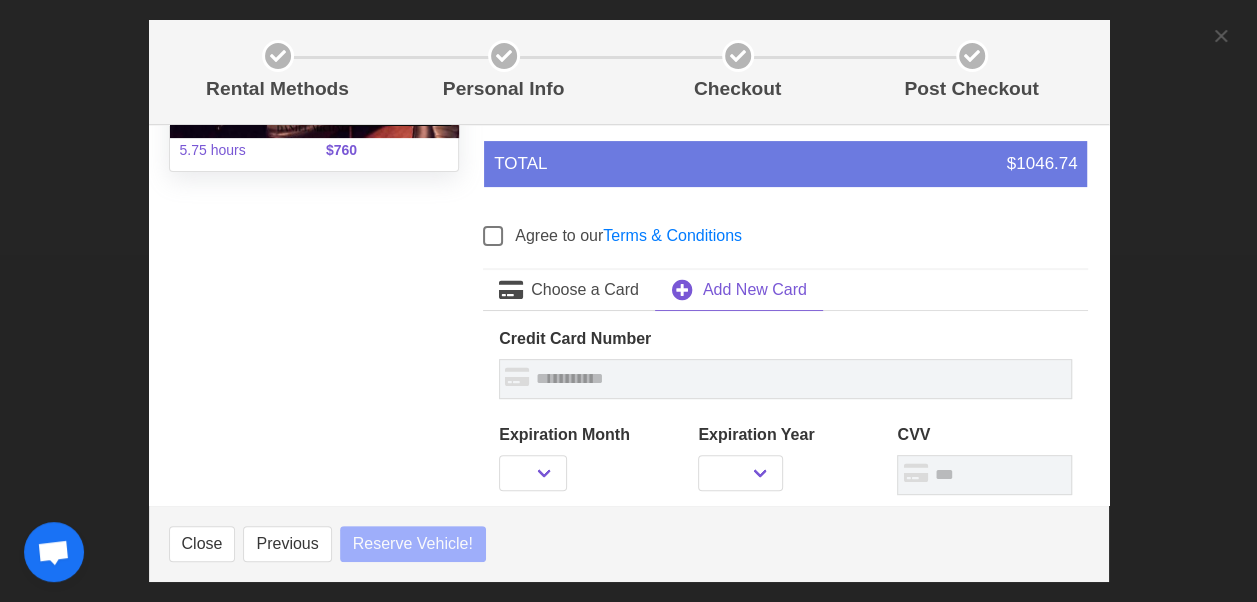 select 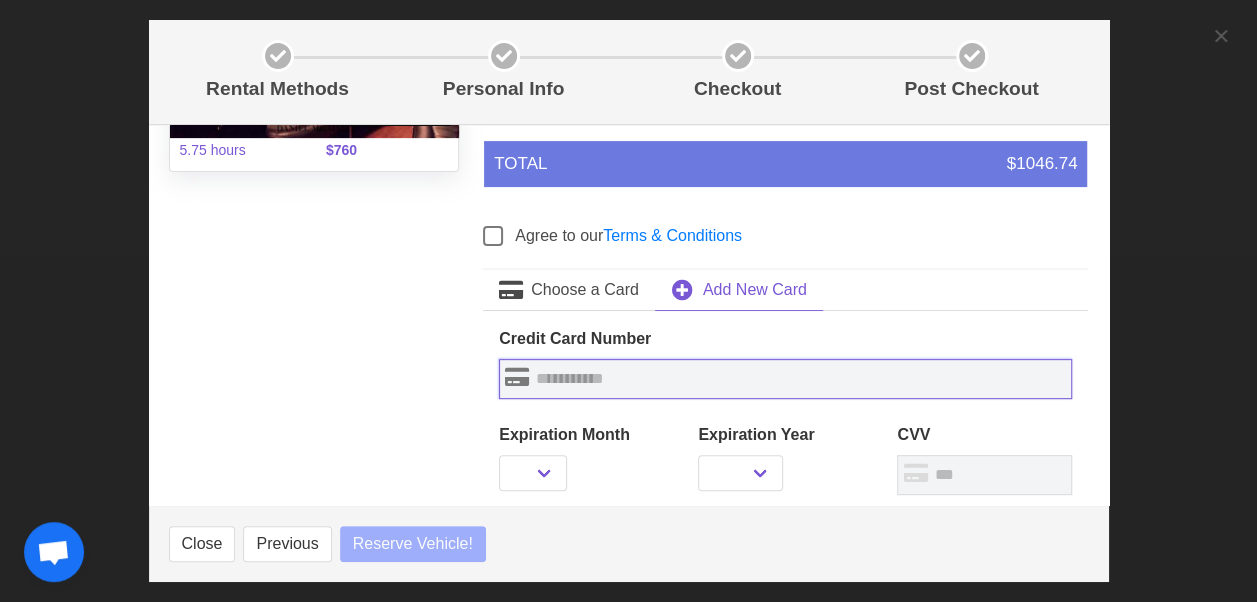 click at bounding box center (785, 379) 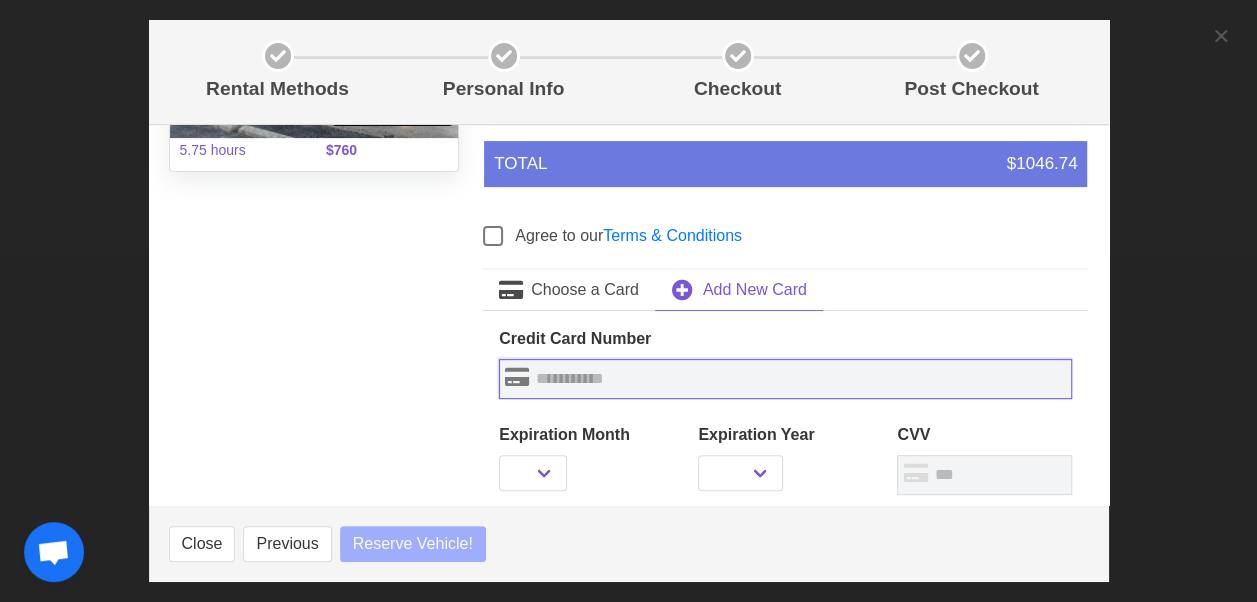select 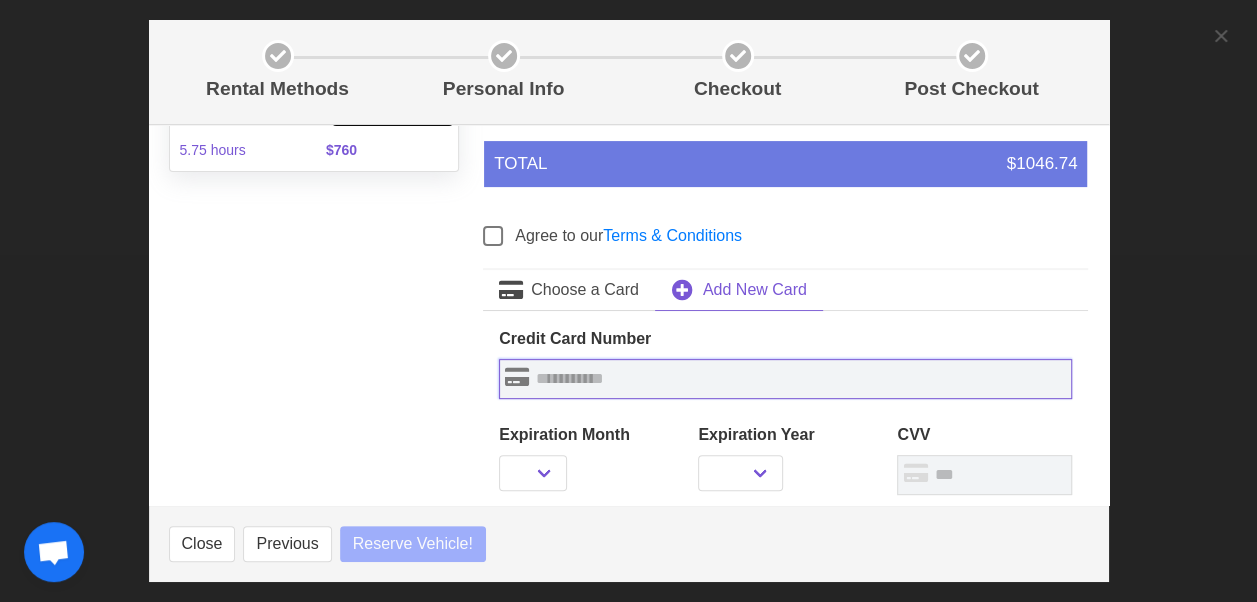 select 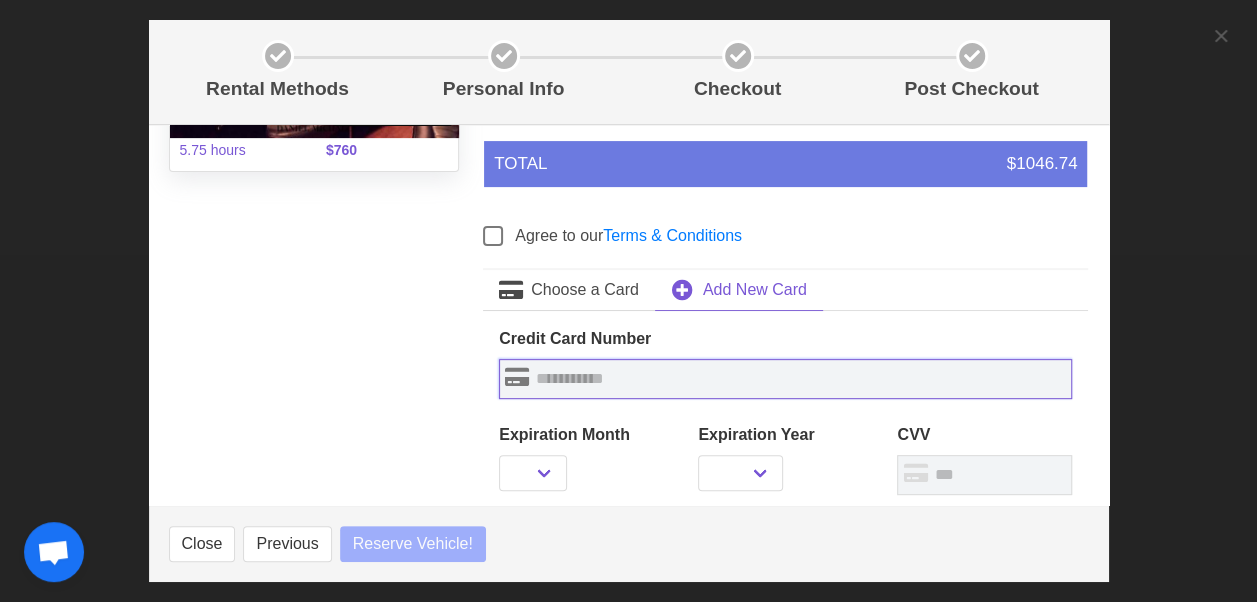 select 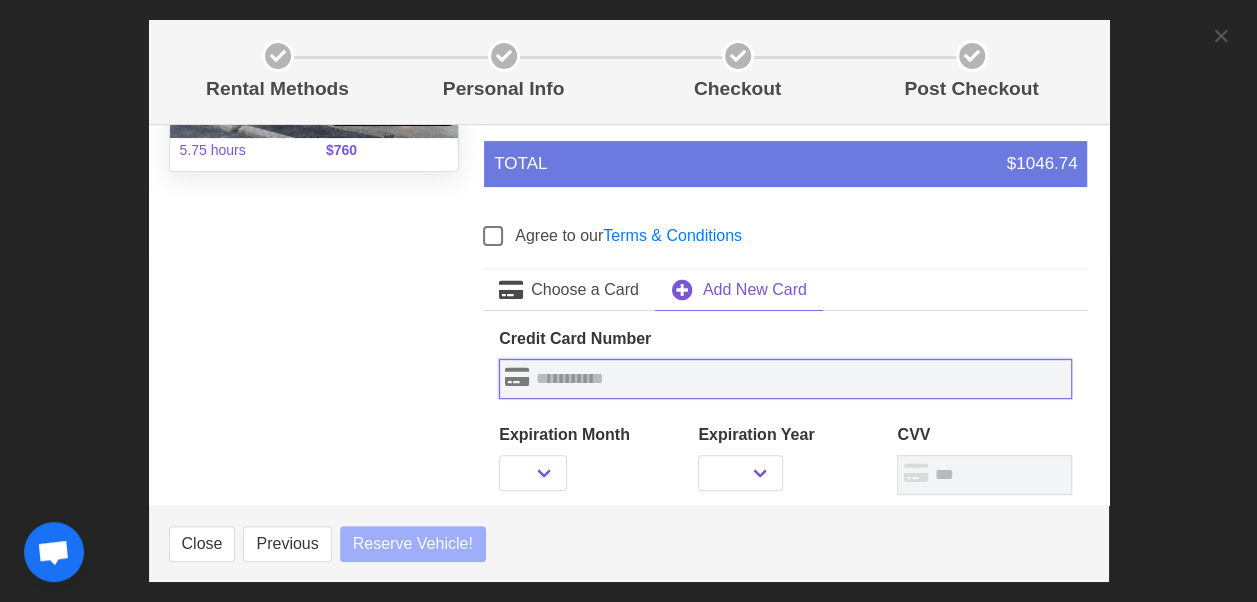 select 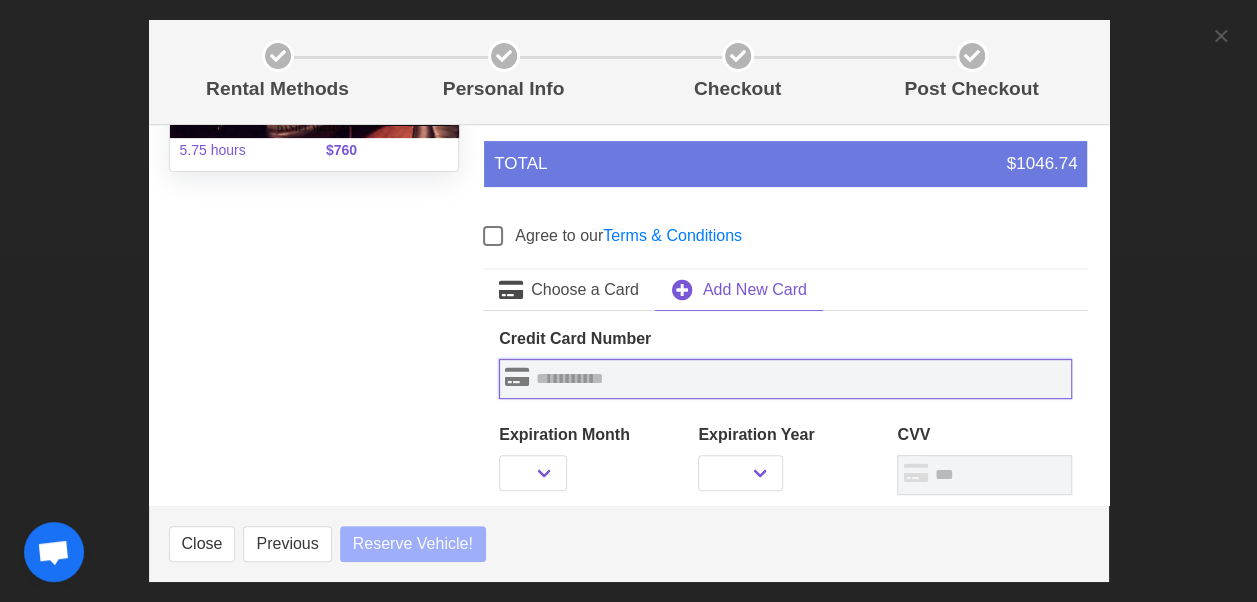 select 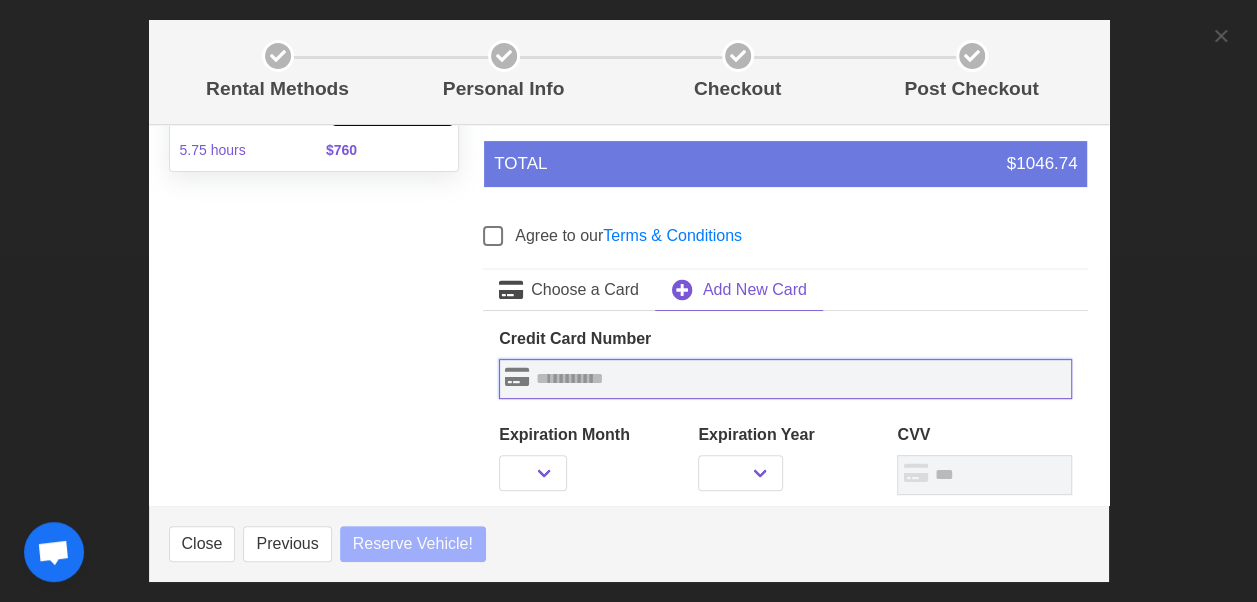 select 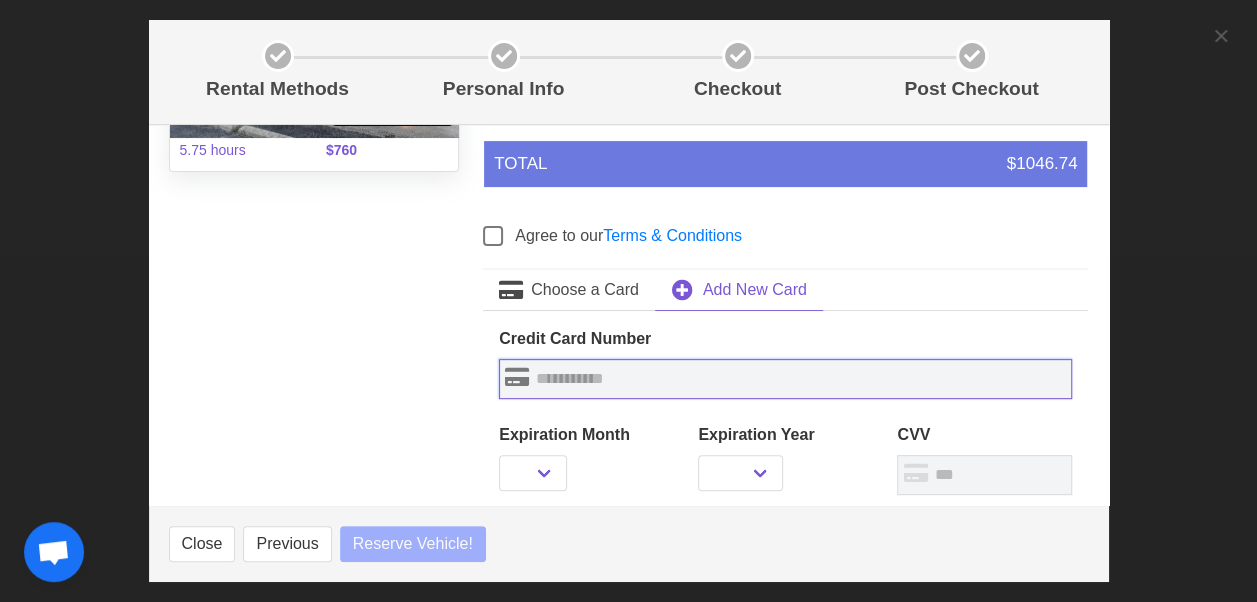 select 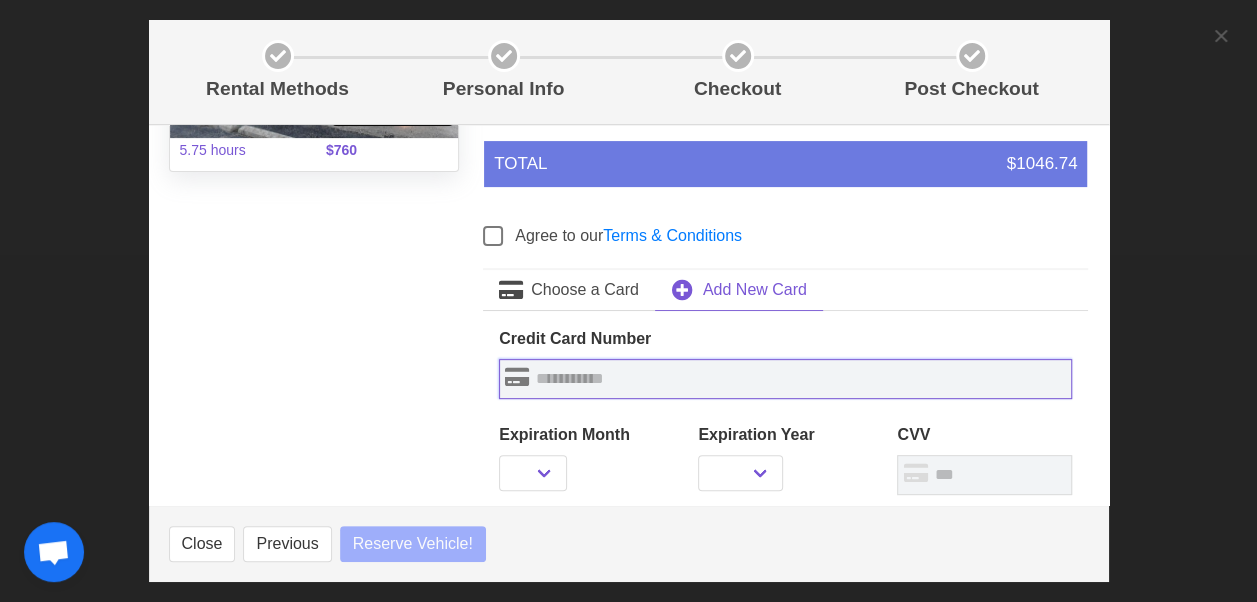 select 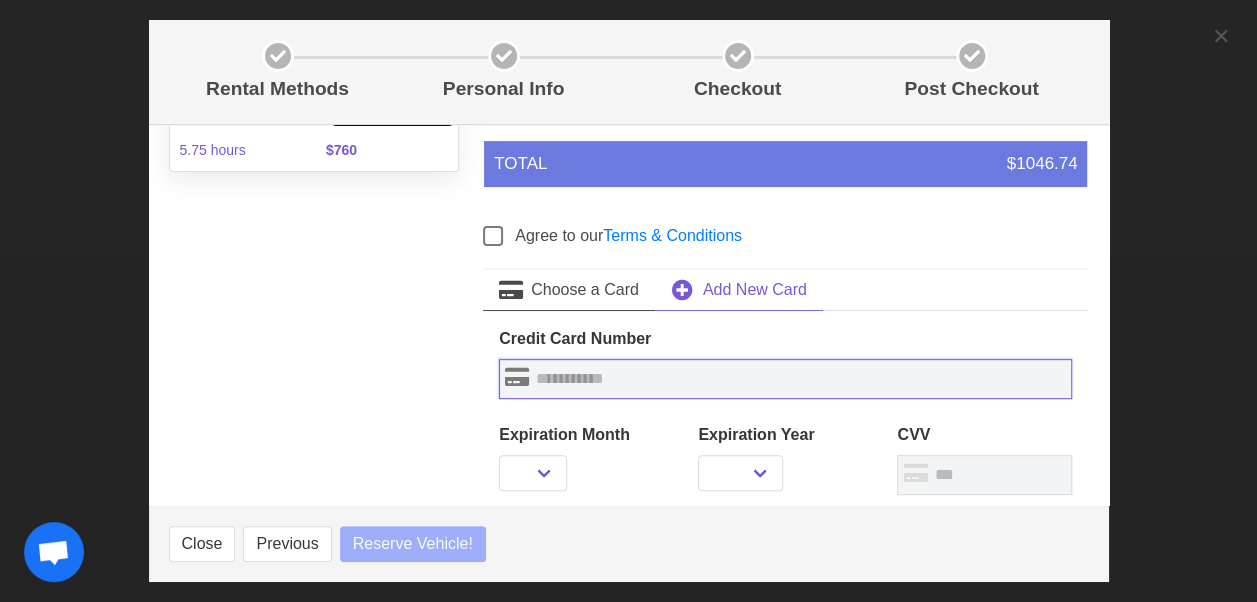 select 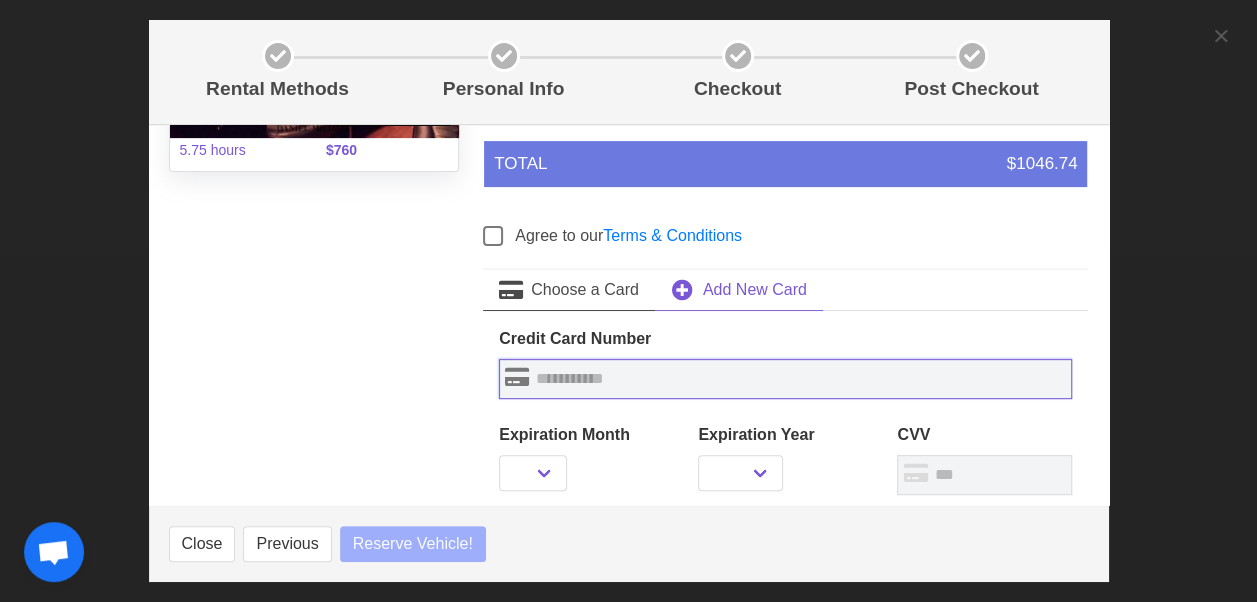select 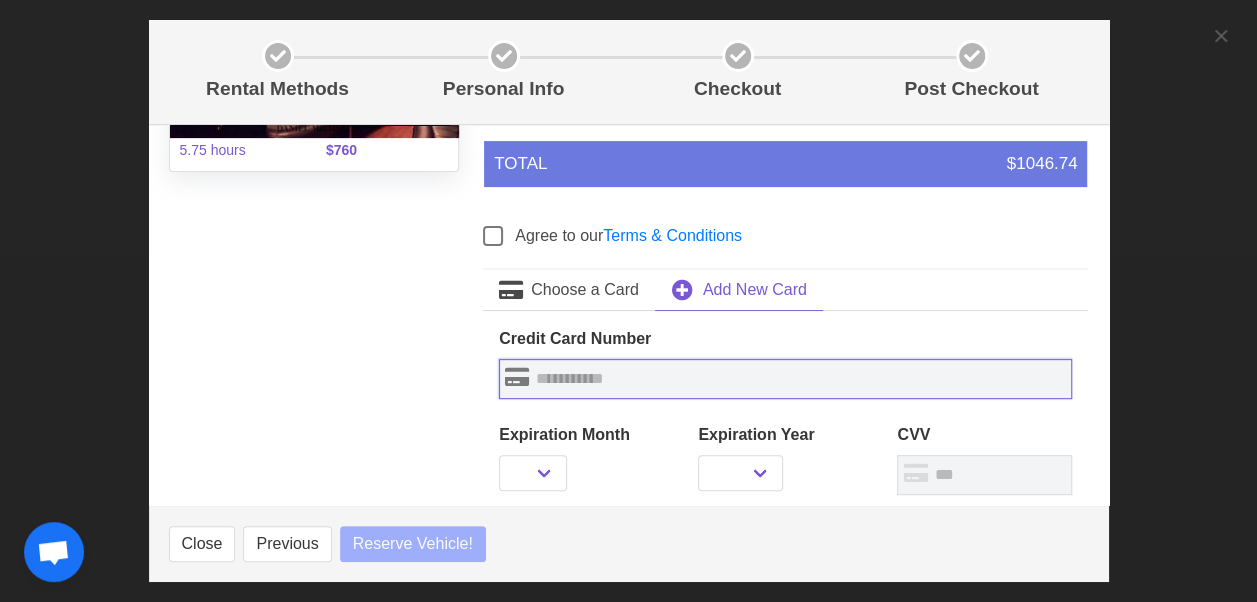 select 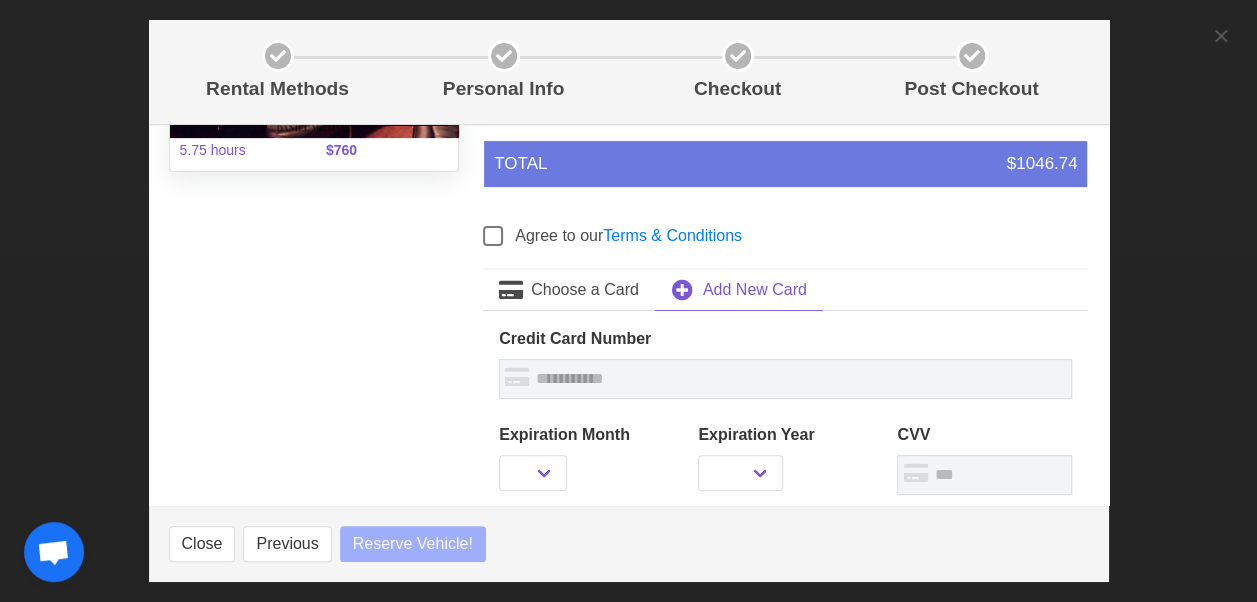 type on "**********" 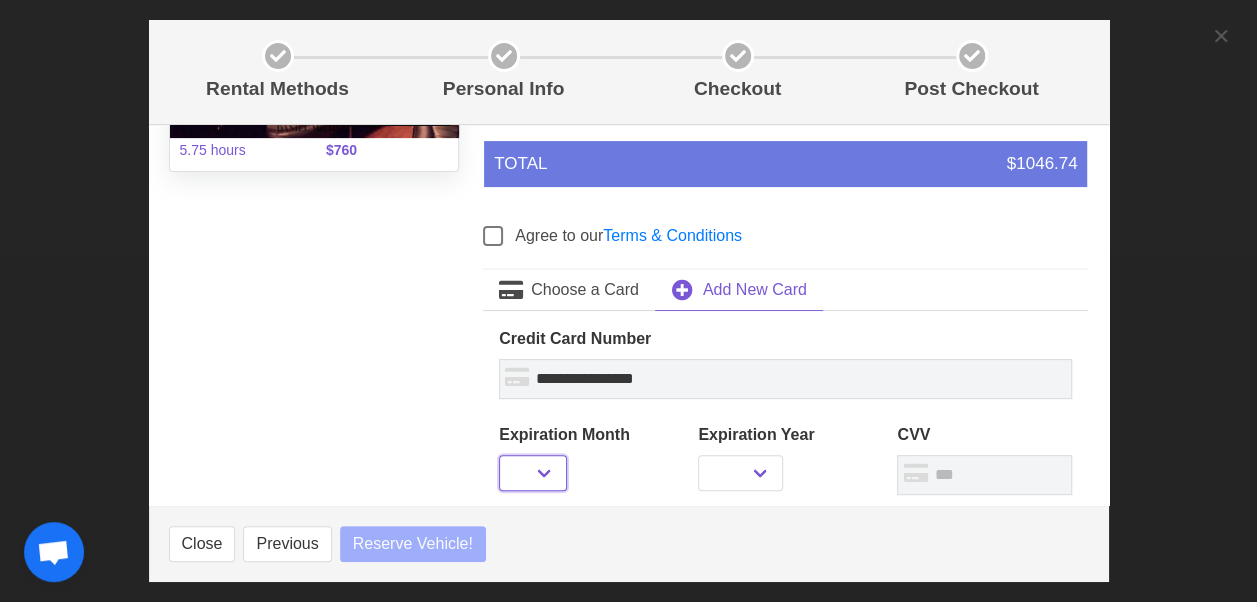 select on "**" 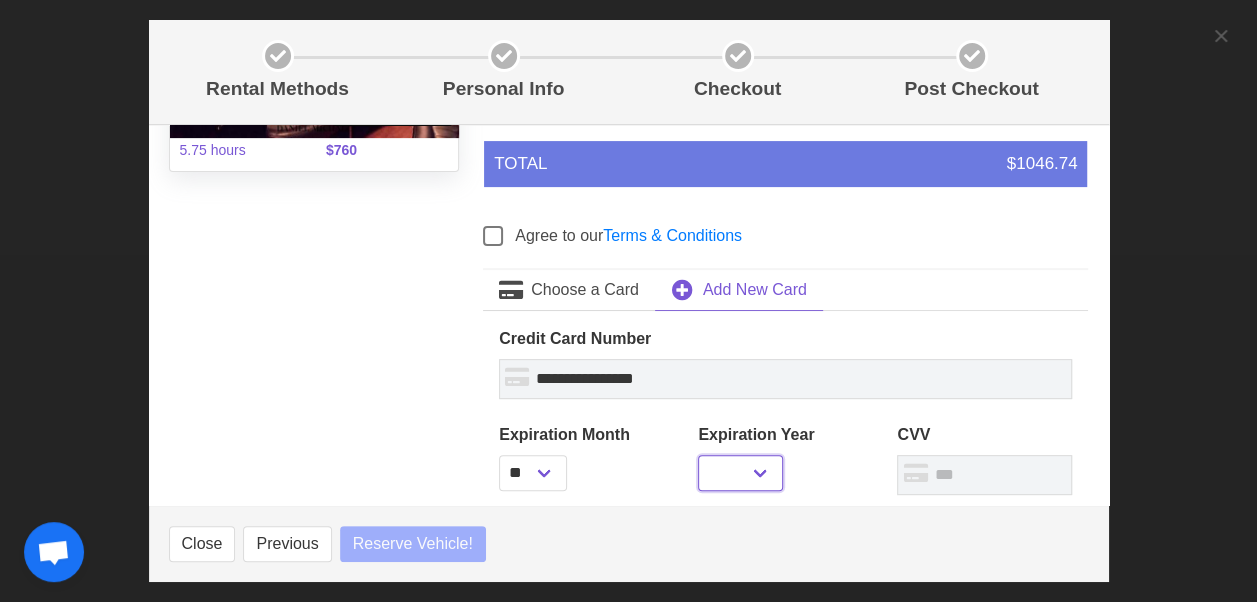 select on "****" 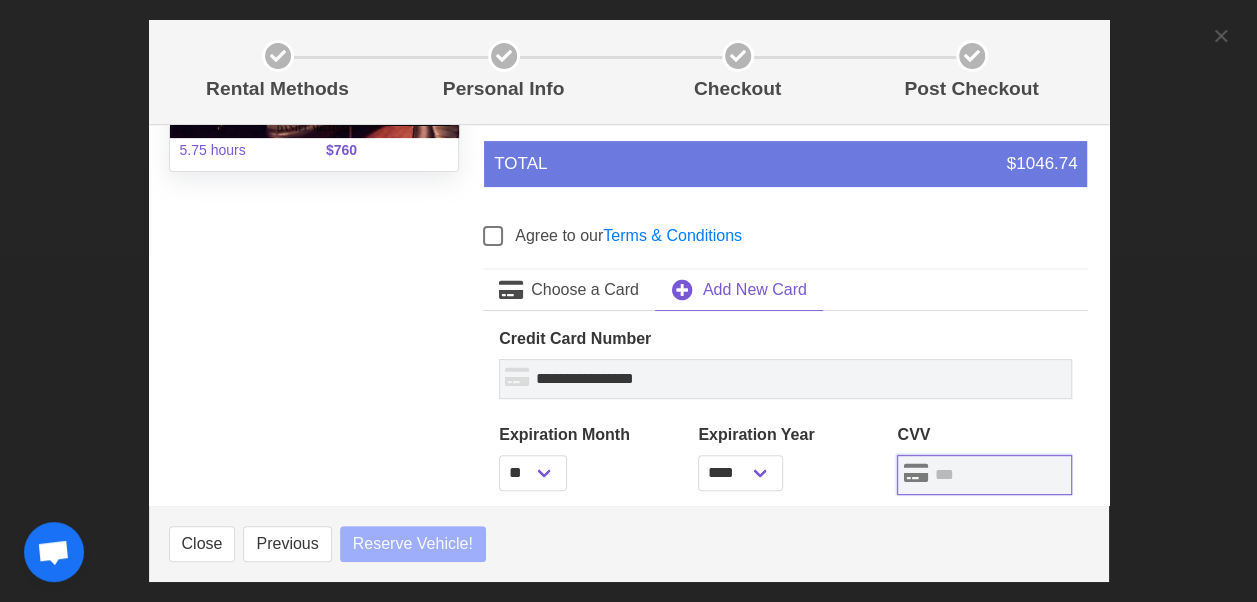 type on "***" 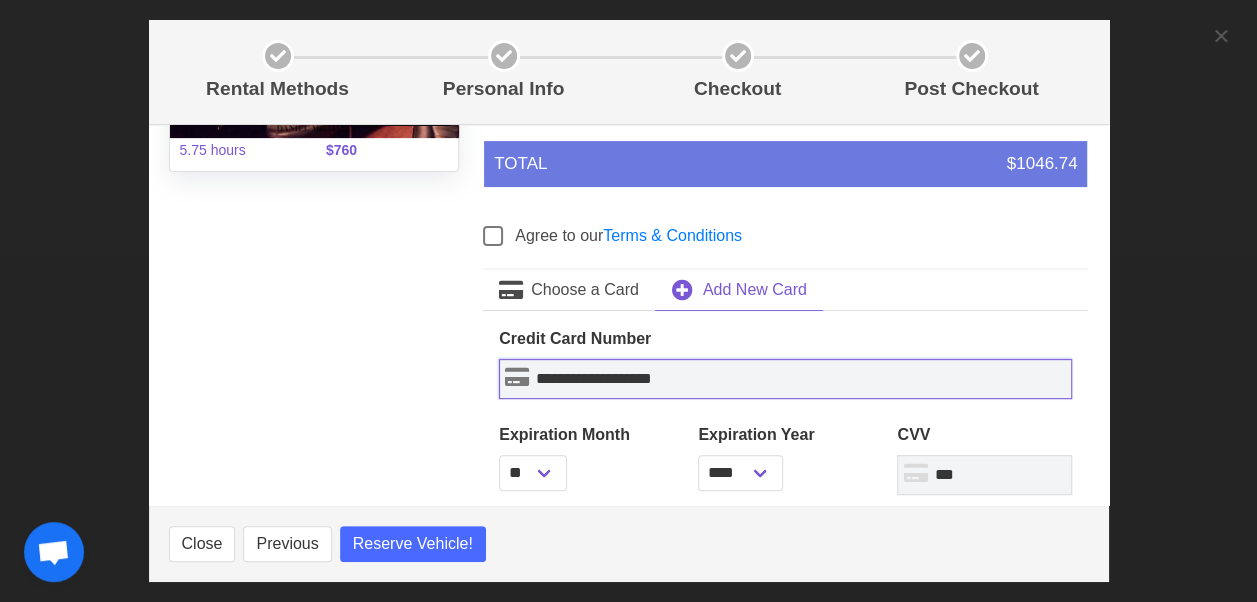 type on "**********" 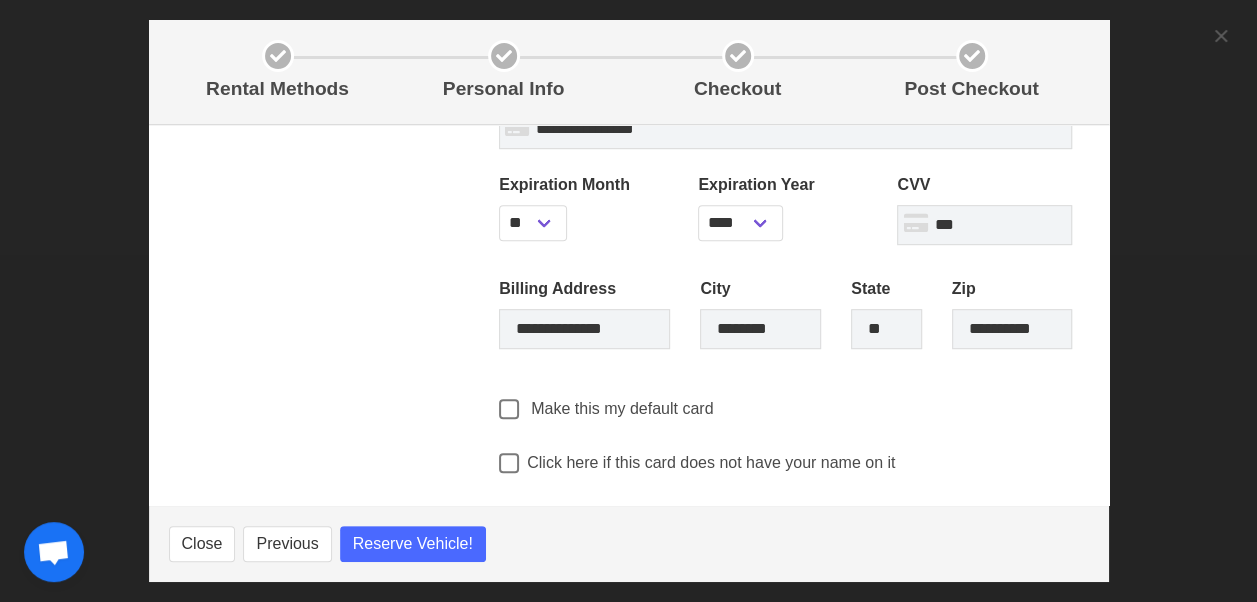 scroll, scrollTop: 614, scrollLeft: 0, axis: vertical 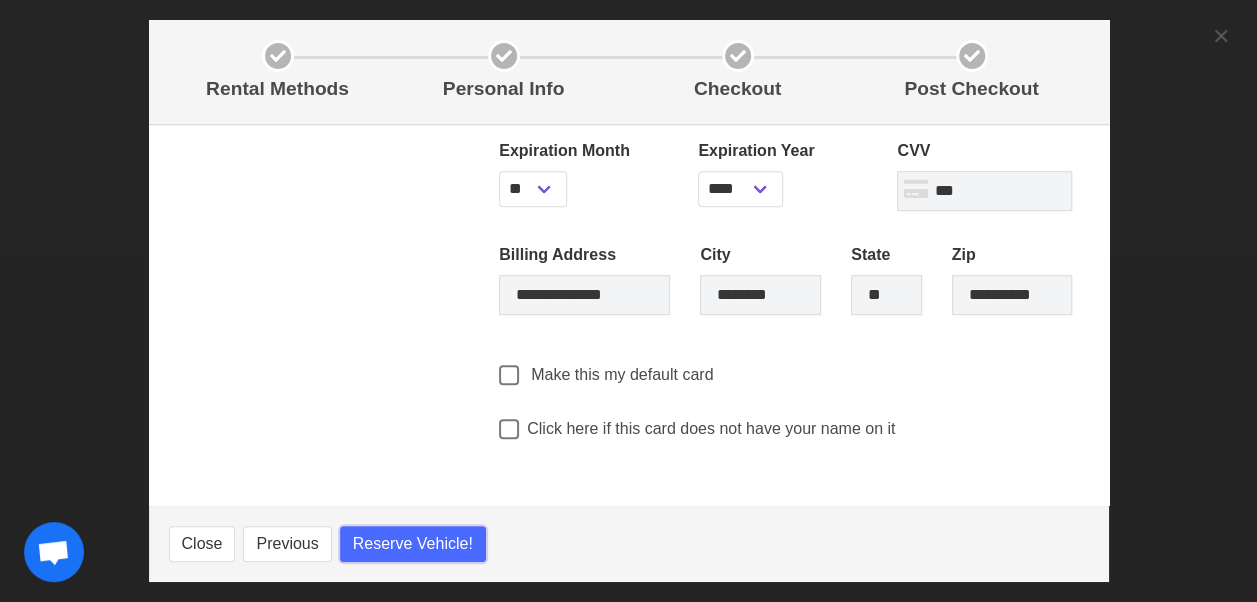 click on "Reserve Vehicle!" at bounding box center (413, 544) 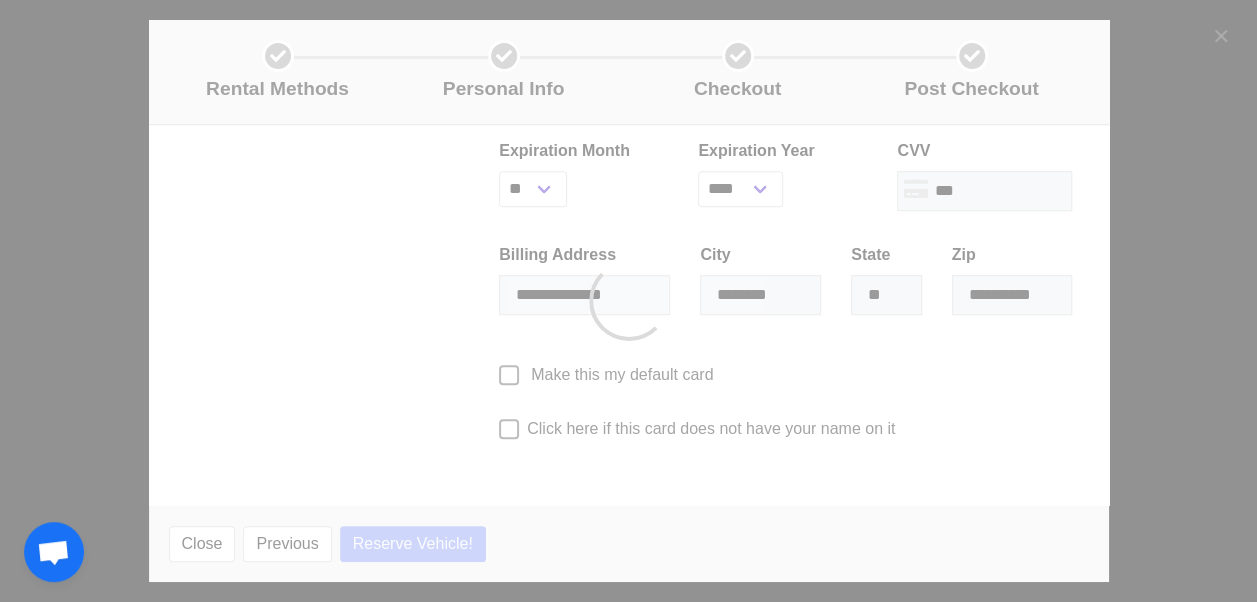 select on "***" 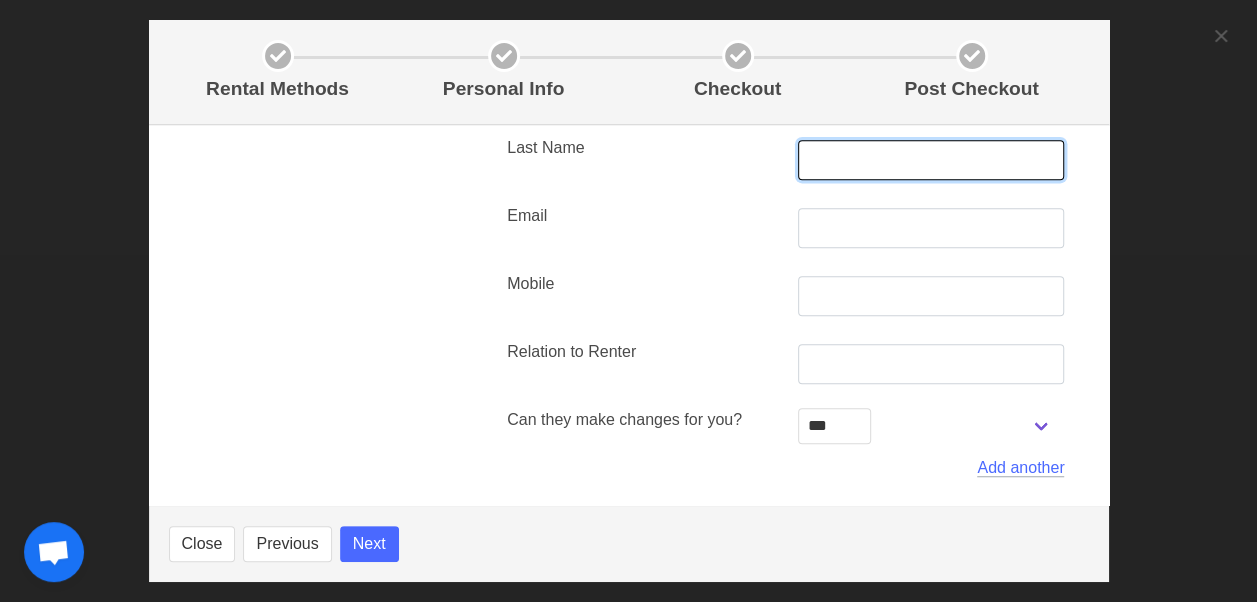 click at bounding box center (931, 160) 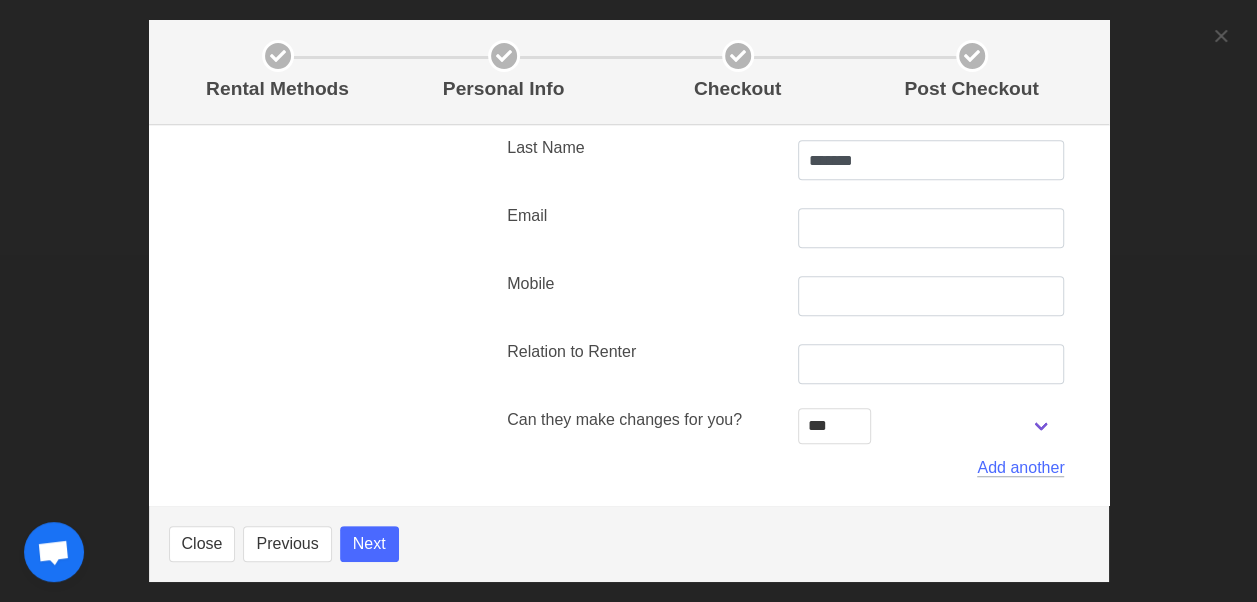 type on "********" 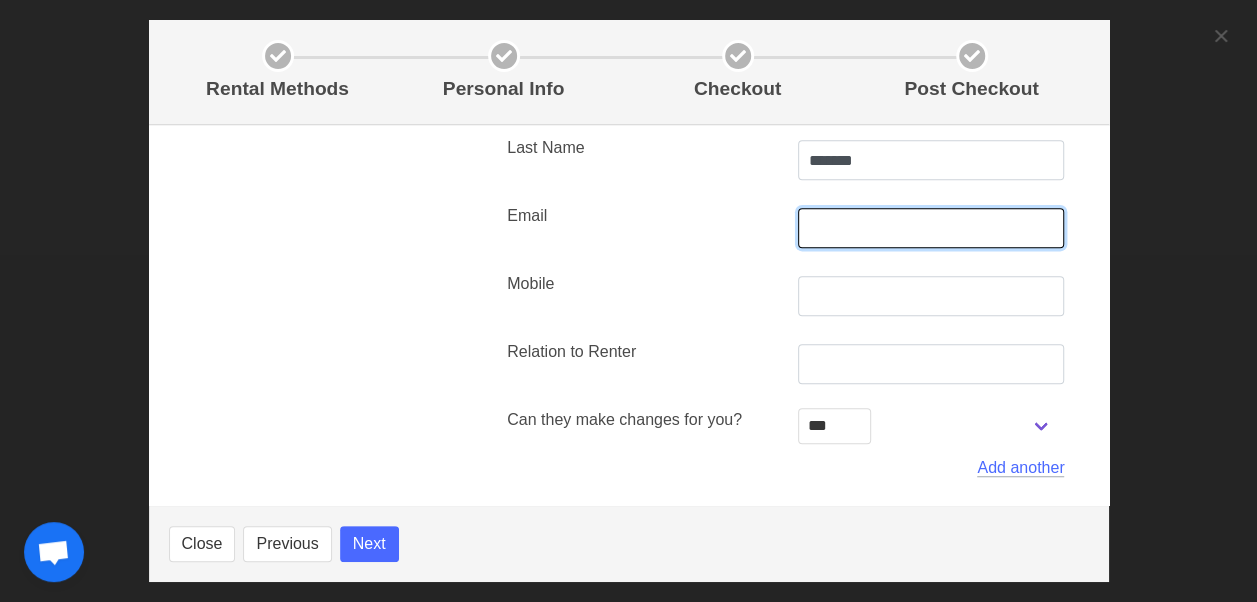 click at bounding box center [931, 228] 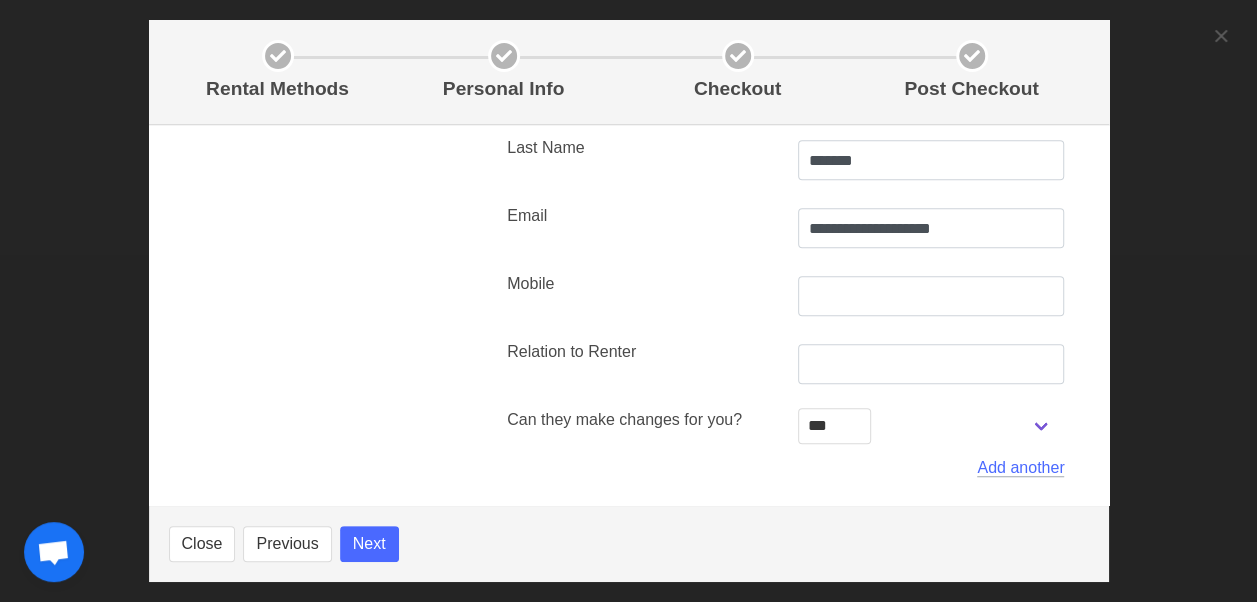 type on "**********" 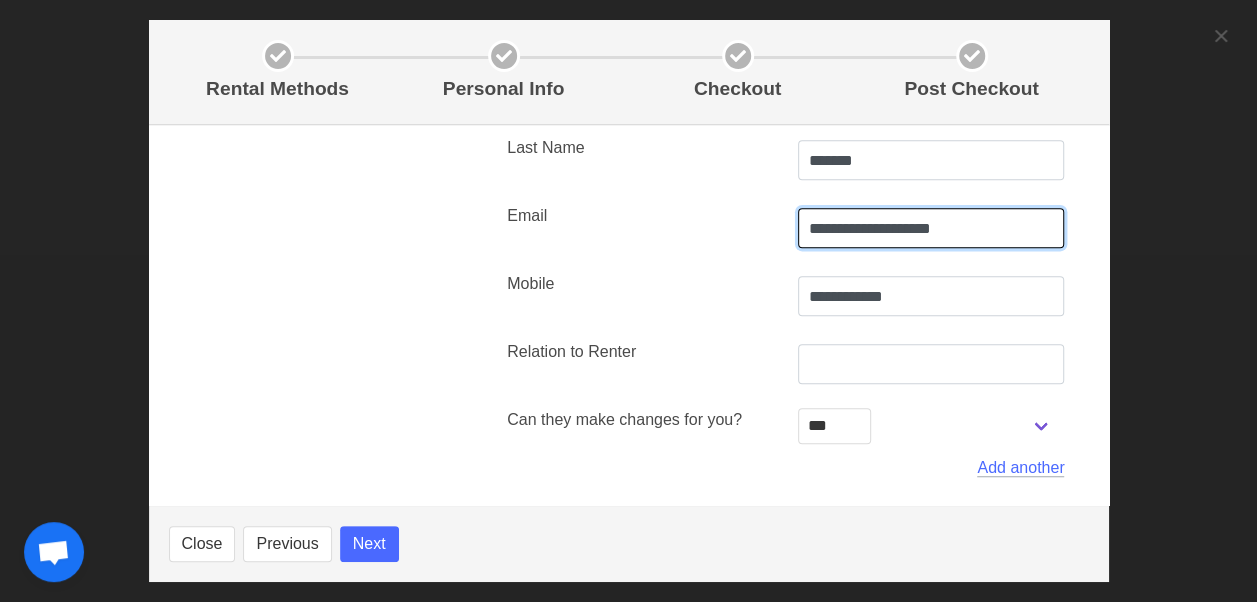 type on "**********" 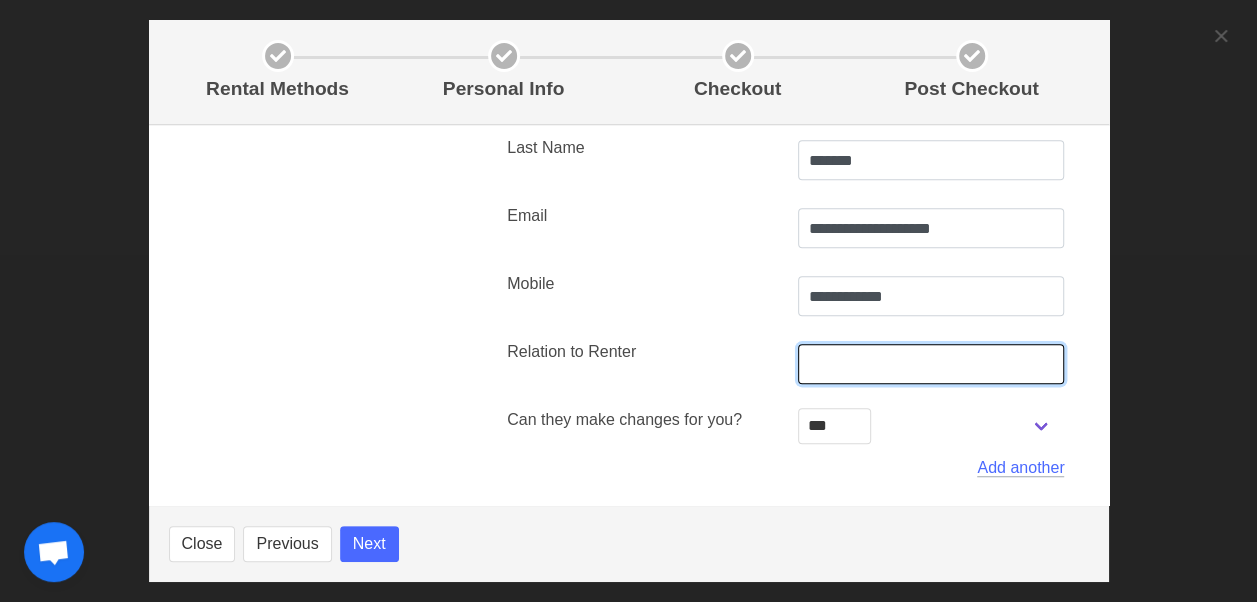 click at bounding box center [931, 364] 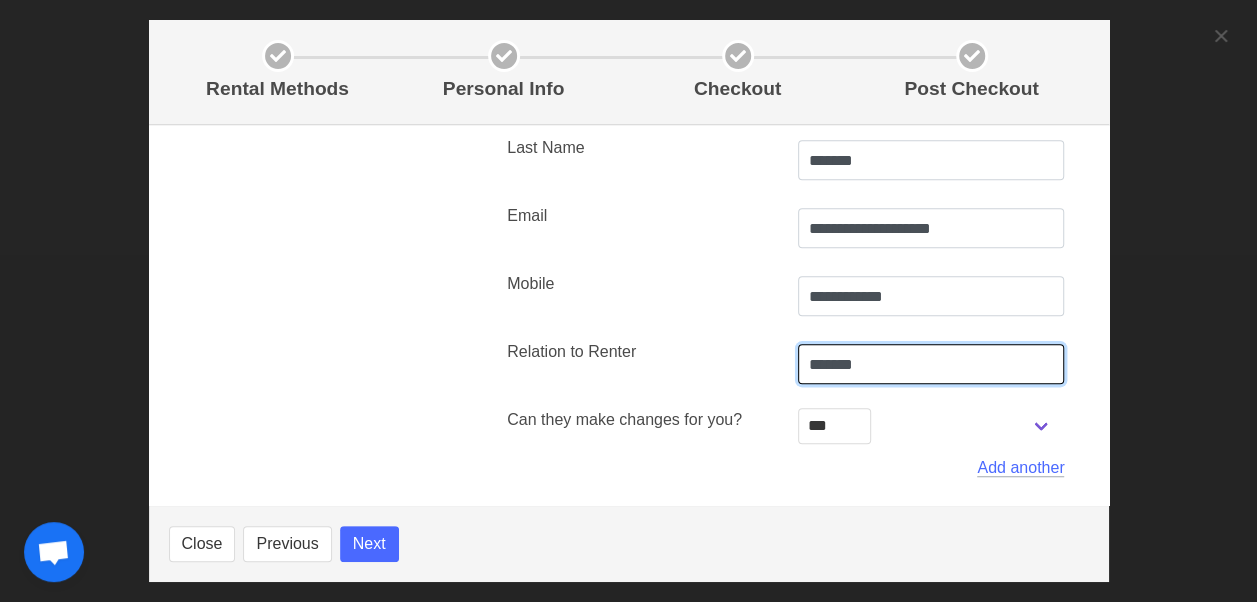 type on "*******" 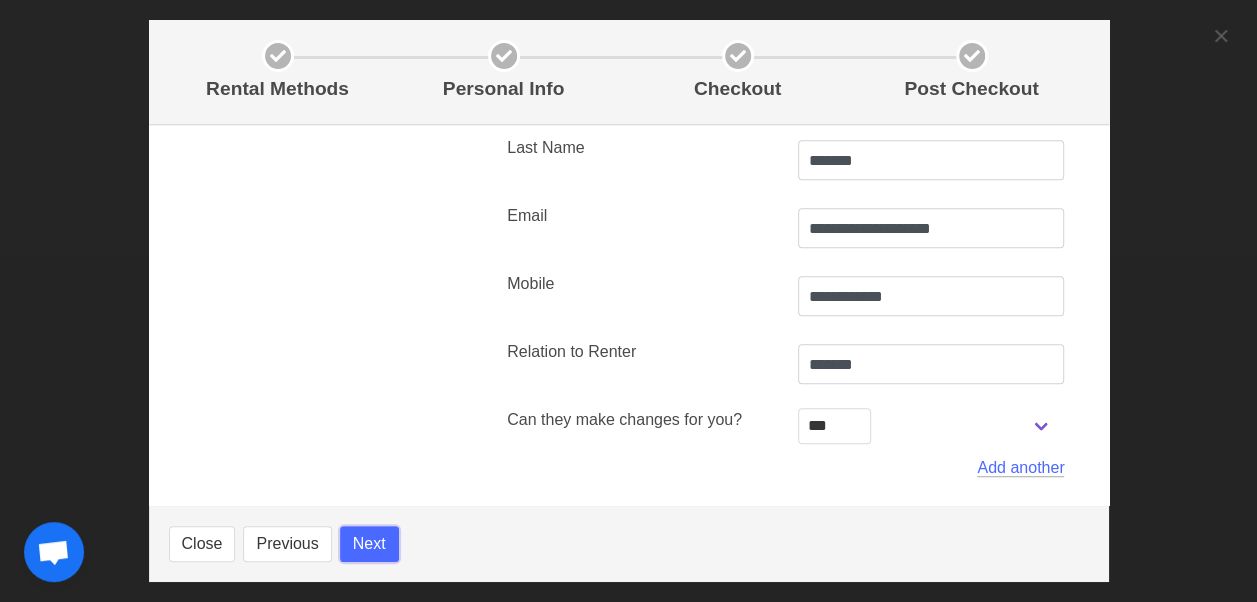 click on "Next" at bounding box center [369, 544] 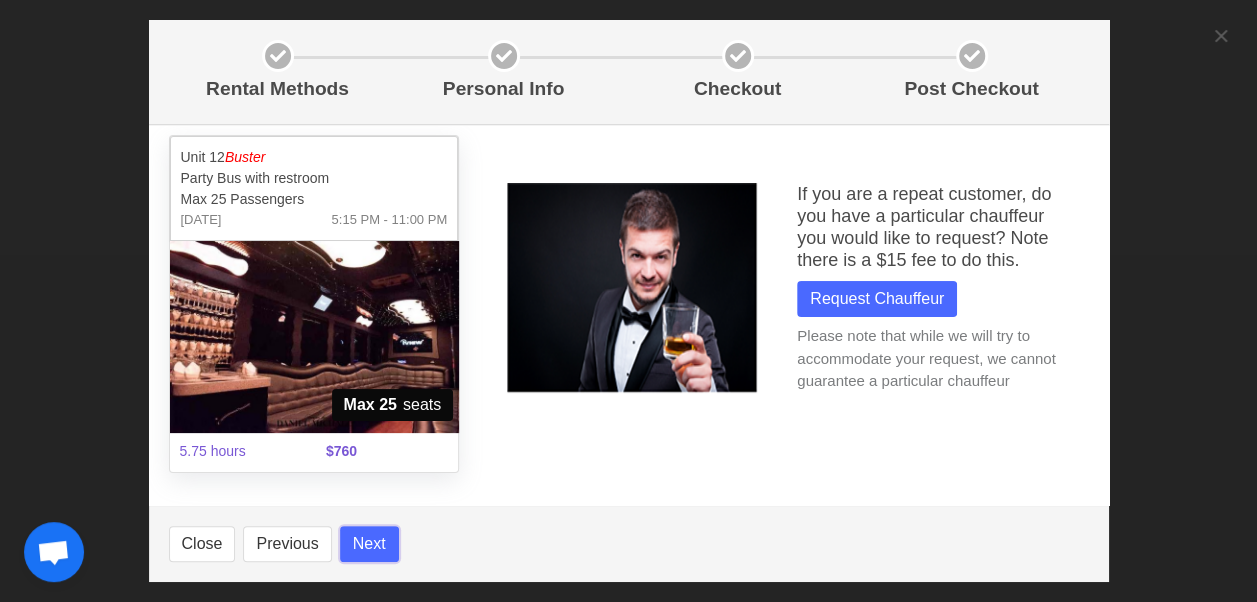 scroll, scrollTop: 32, scrollLeft: 0, axis: vertical 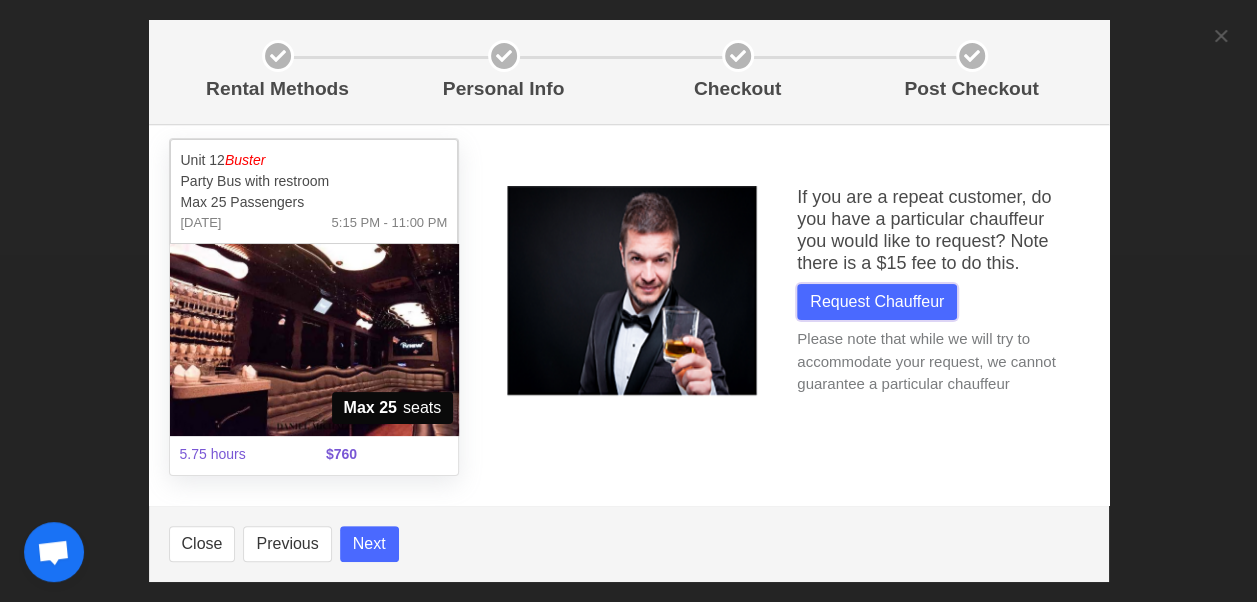 click on "Request Chauffeur" at bounding box center [877, 302] 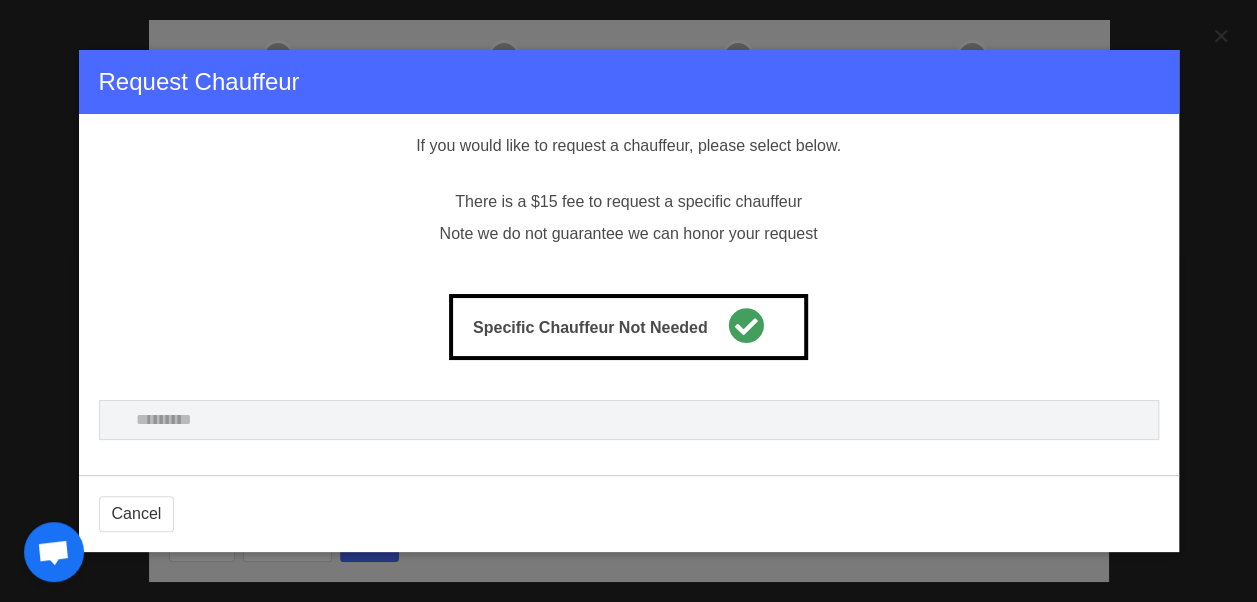 click on "Request Chauffeur" at bounding box center [629, 82] 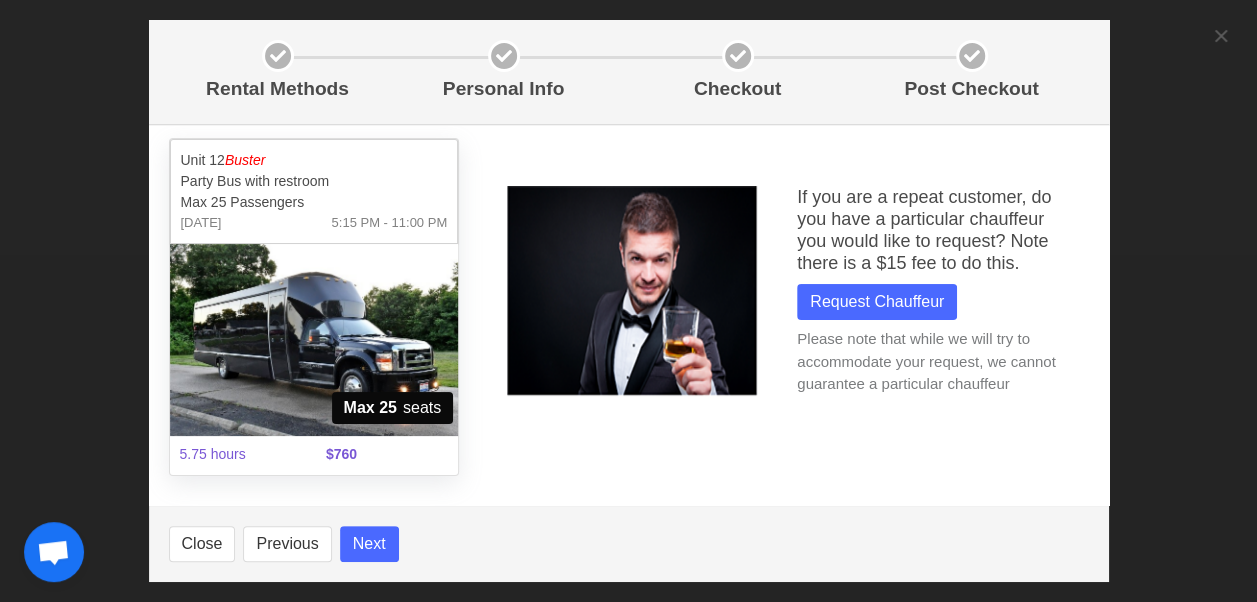 click on "Max 25  seats" at bounding box center [393, 408] 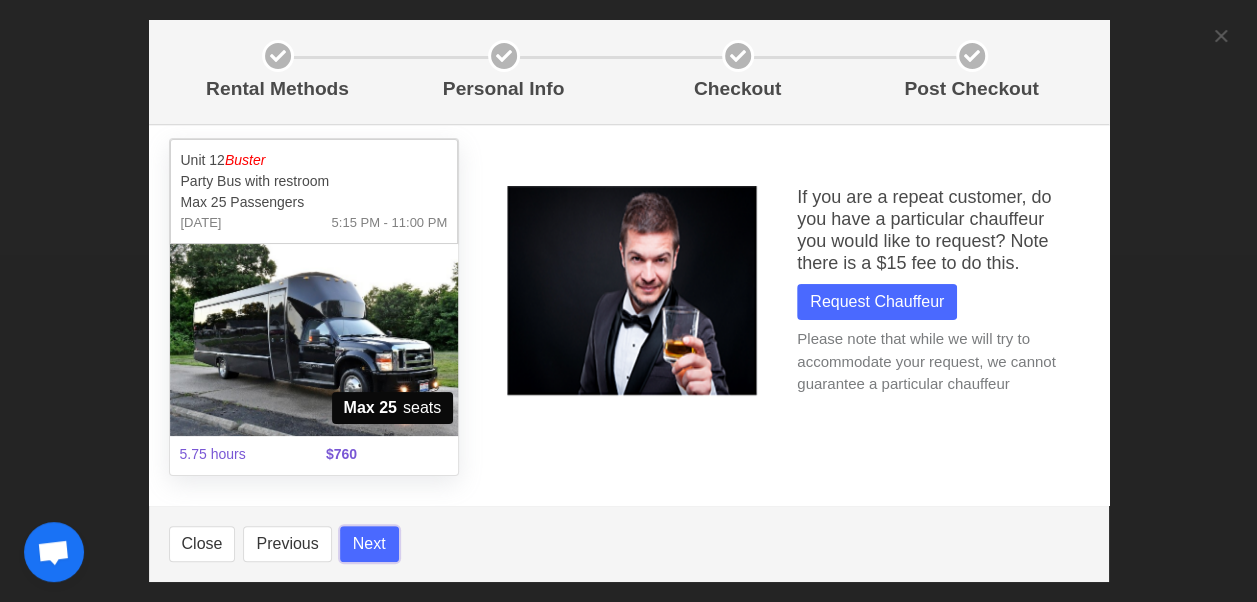 click on "Next" at bounding box center [369, 544] 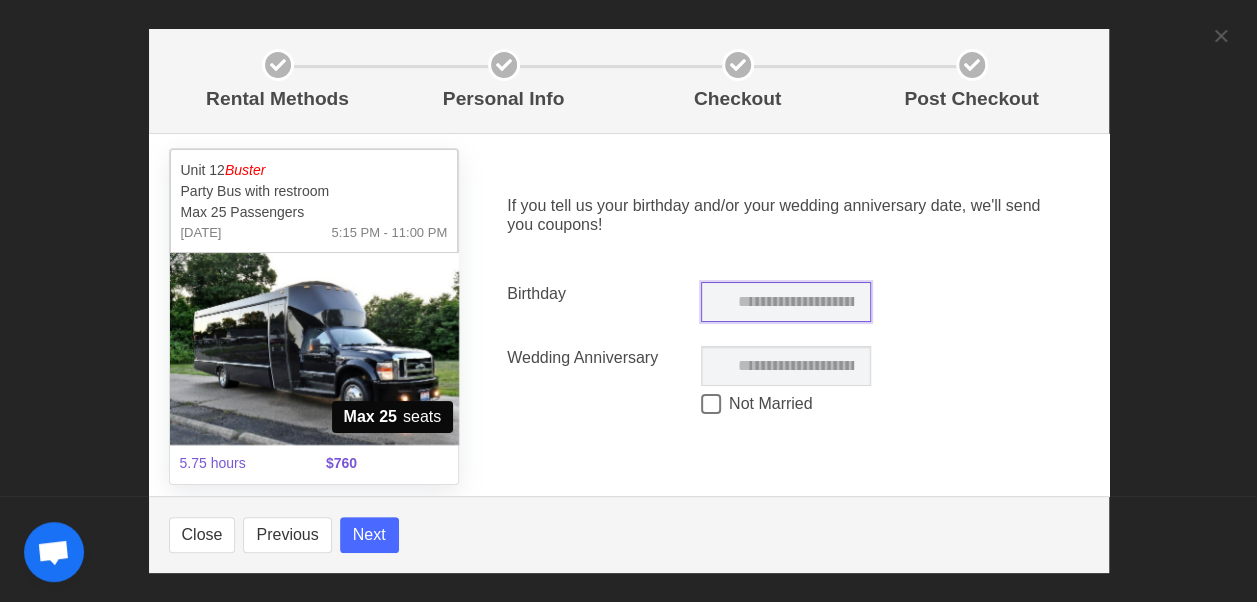 click at bounding box center (786, 302) 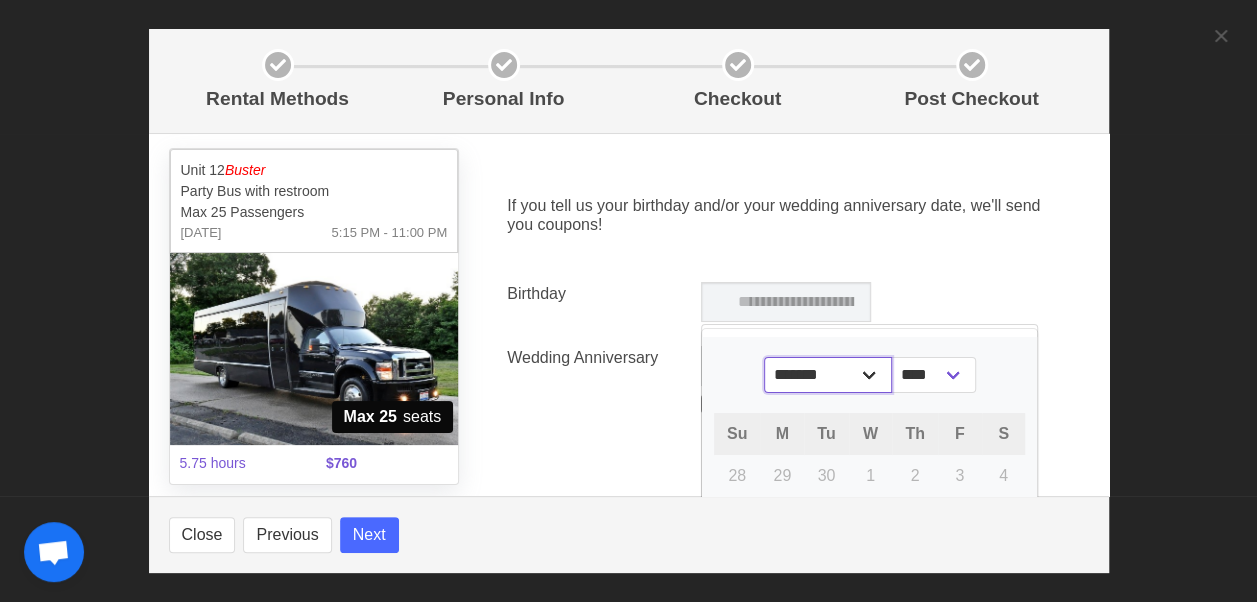 click on "******* ******** ***** ***** *** **** **** ****** ********* ******* ******** ********" at bounding box center [828, 375] 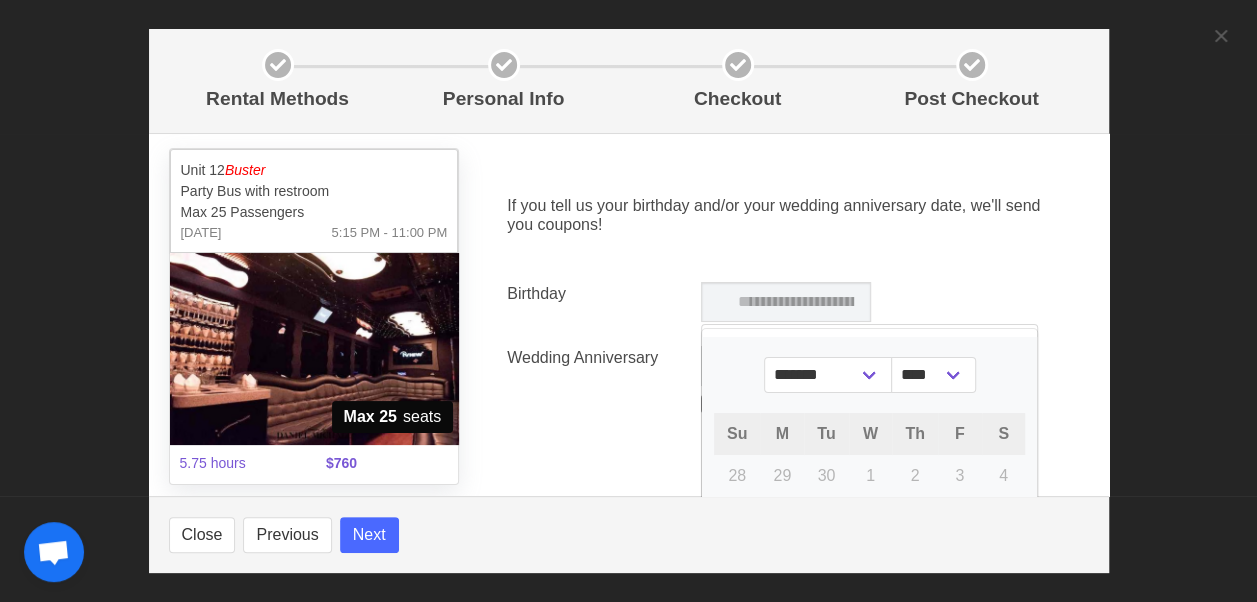 click on "If you tell us your birthday and/or your wedding anniversary date, we'll send you coupons!   Birthday                       ******* ******** ***** ***** *** **** **** ****** ********* ******* ******** ********       ****       Su M Tu W Th F S     28 29 30 1 2 3 4   5 6 7 8 9   10 11   12 13 14 15 16 17 18   19 20 21 22 23 24 25   26 27 28 29 30 31 1   2 3 4 5 6 7 8         Wedding Anniversary                       ******* ******** ***** ***** *** **** **** ****** ********* ******* ******** ********       **** **** **** **** **** **** **** **** **** **** **** **** **** **** **** **** **** **** **** **** **** **** **** **** **** **** **** **** **** **** **** **** **** **** **** **** **** **** **** **** **** **** **** **** **** **** **** **** **** **** **** **** **** **** **** **** **** **** **** **** **** **** **** **** **** **** **** **** **** **** **** **** **** **** **** **** **** **** **** **** **** **** **** **** **** **** **** **** **** **** **** **** **** **** **** **** **** **** **** **** **** ****" at bounding box center (785, 309) 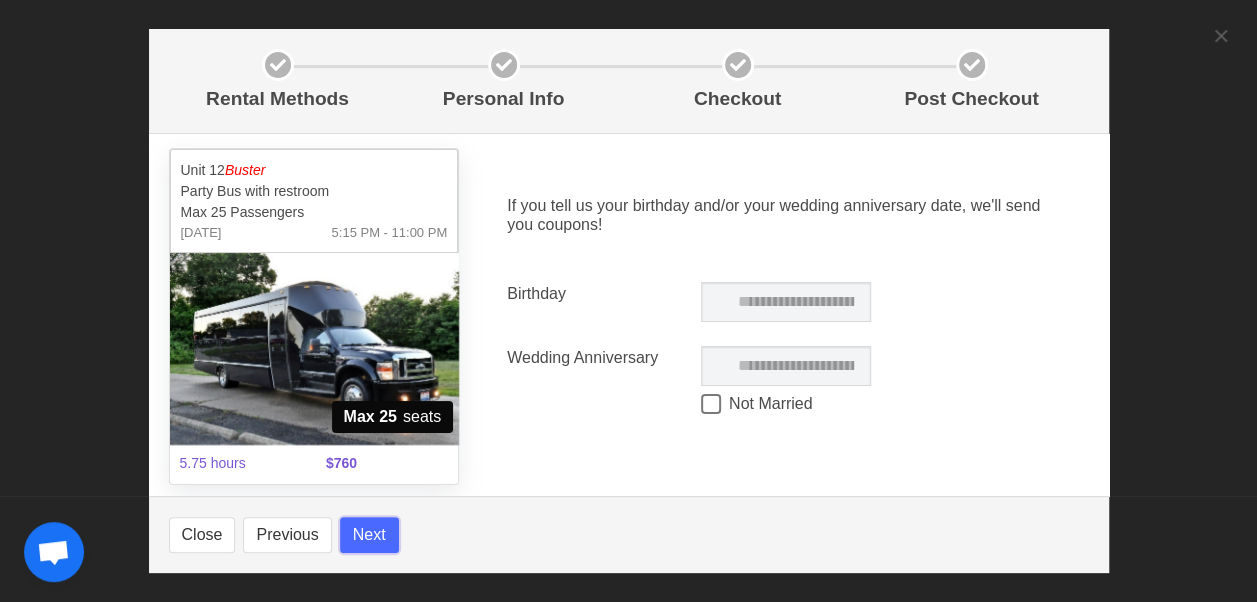 click on "Next" at bounding box center [369, 535] 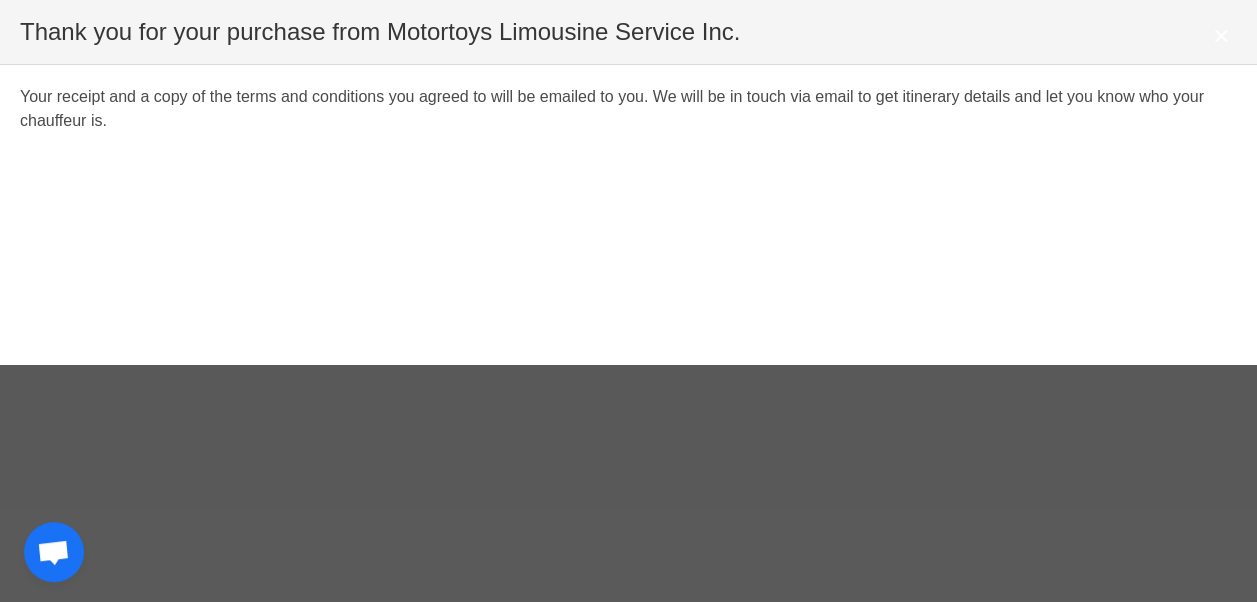 select on "********" 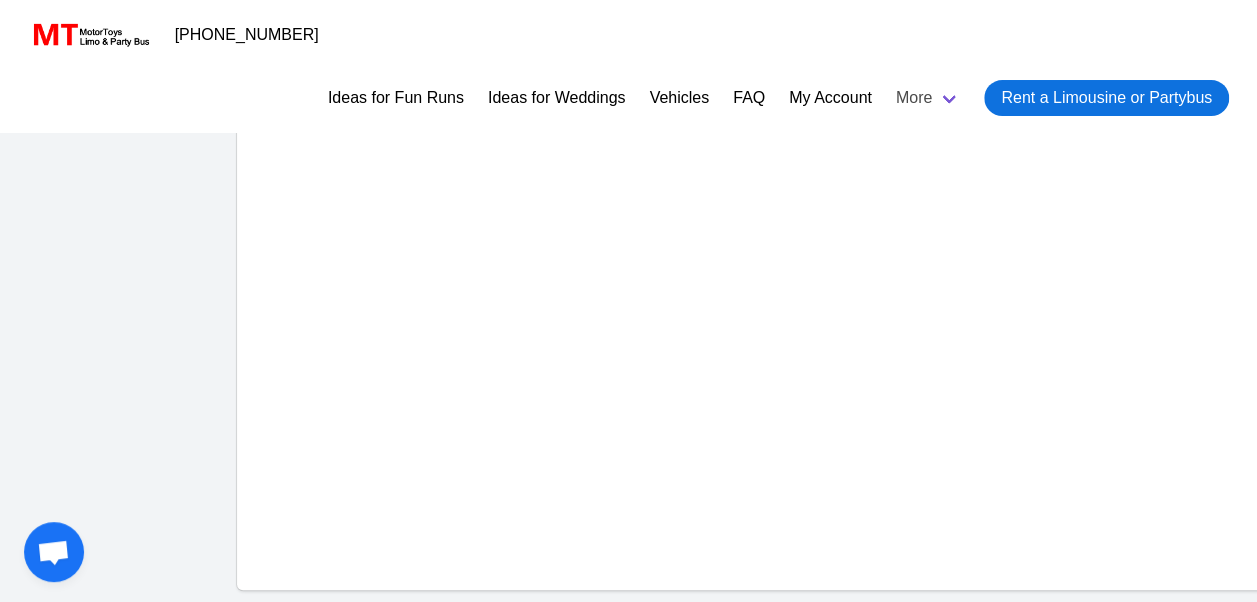 scroll, scrollTop: 628, scrollLeft: 0, axis: vertical 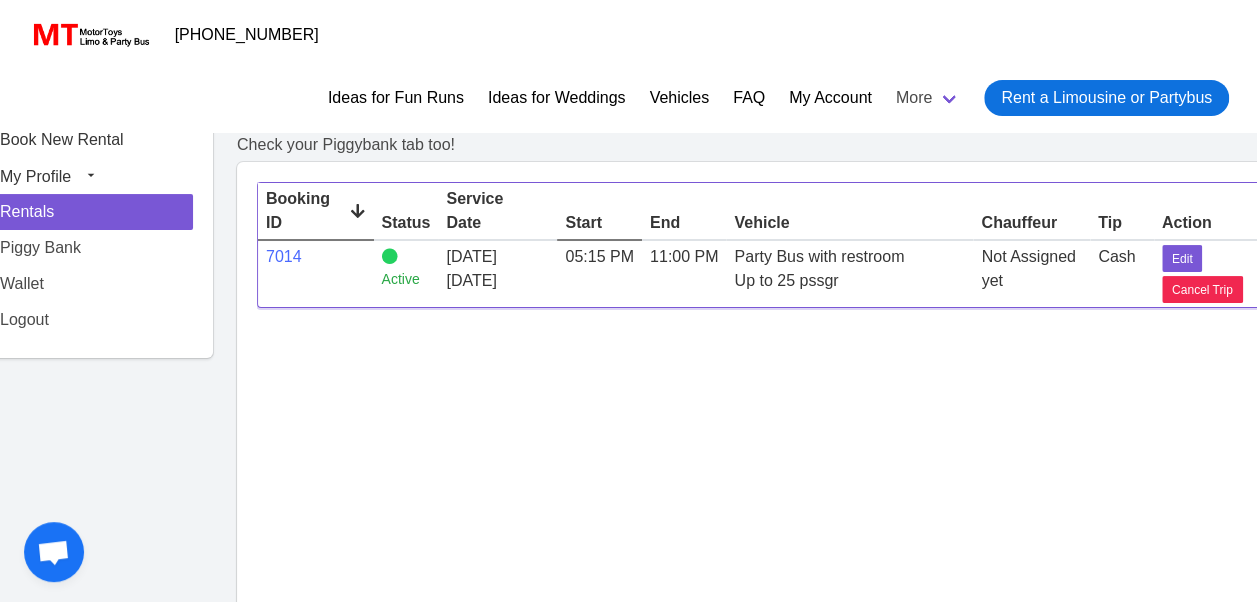 click on "Start" at bounding box center (599, 223) 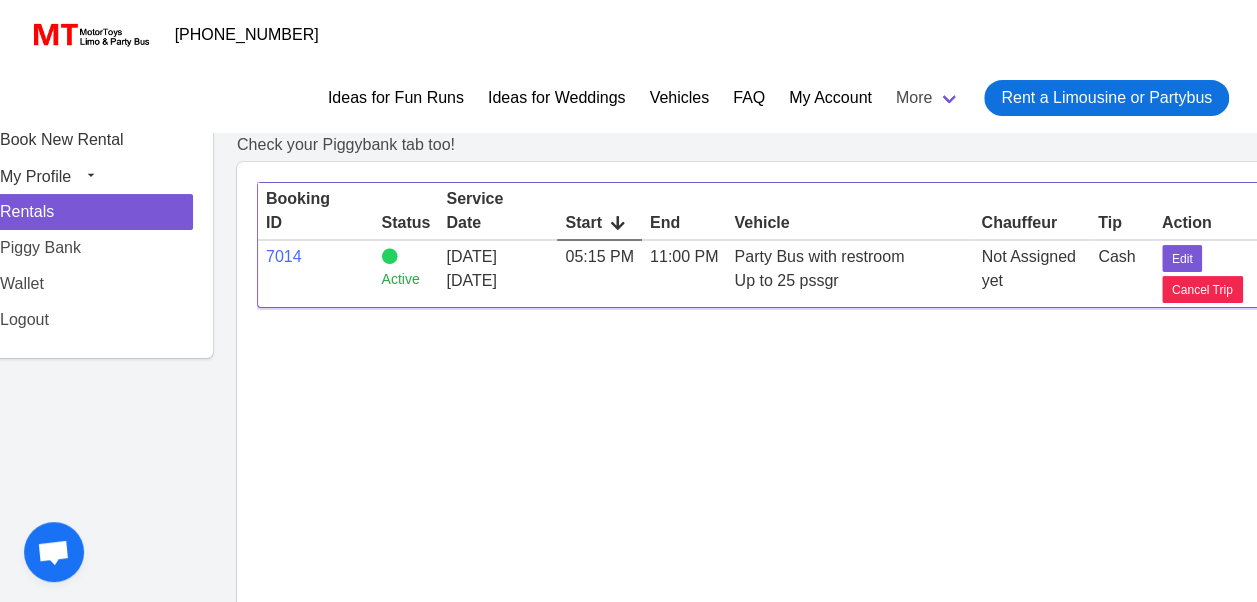 click on "Start" at bounding box center (599, 212) 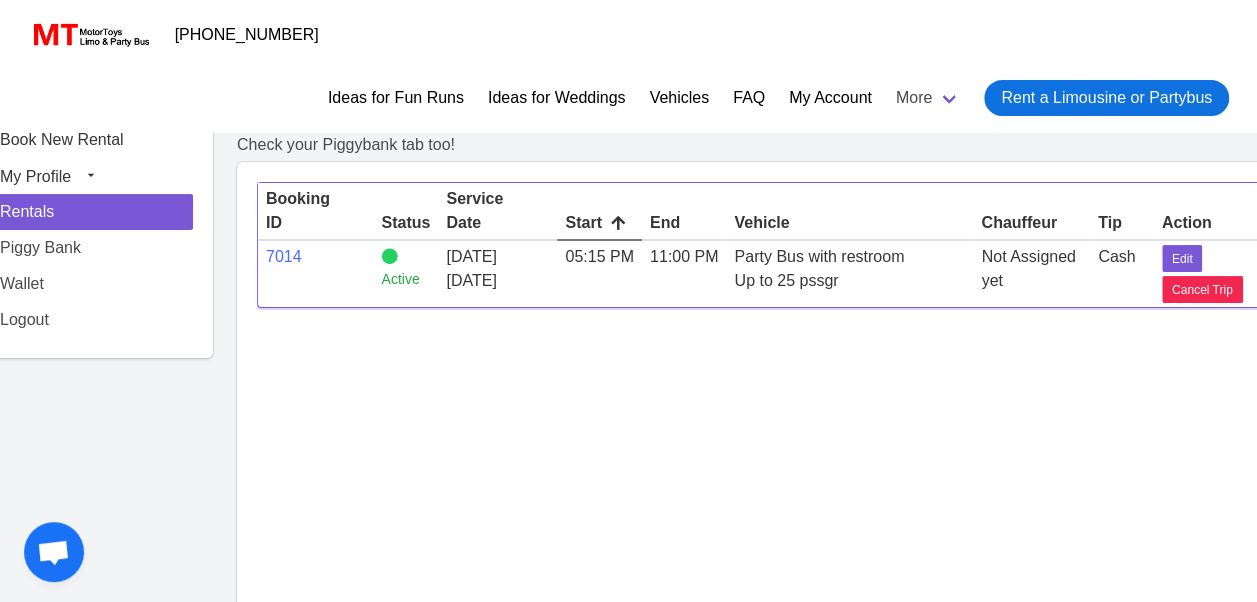 click at bounding box center (618, 223) 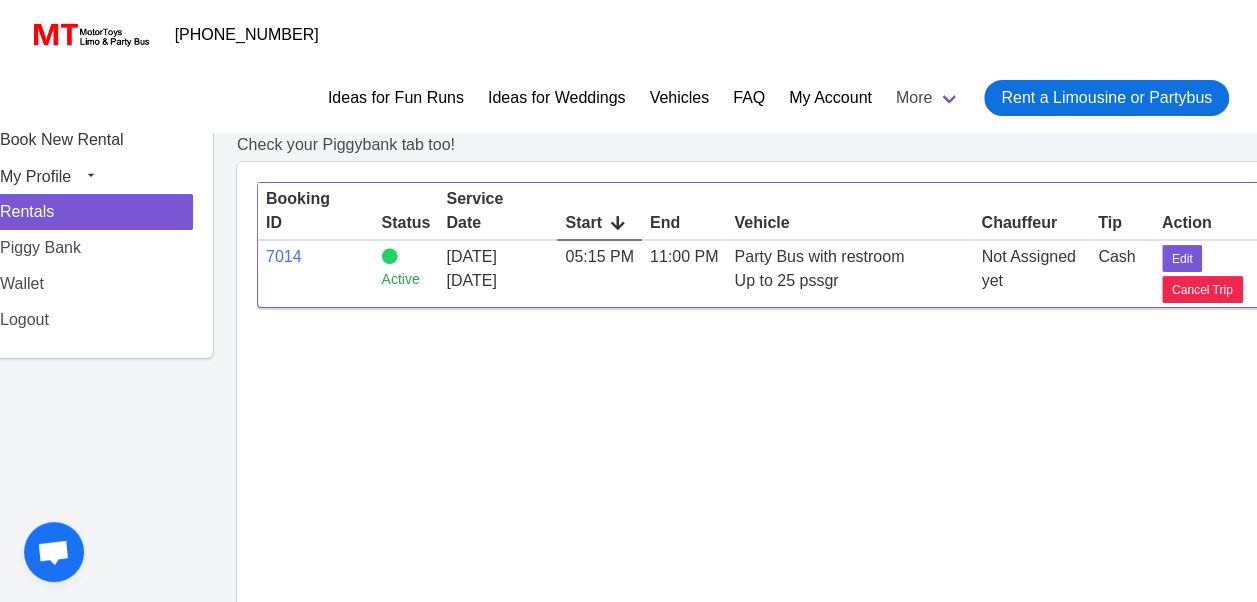 click at bounding box center (618, 223) 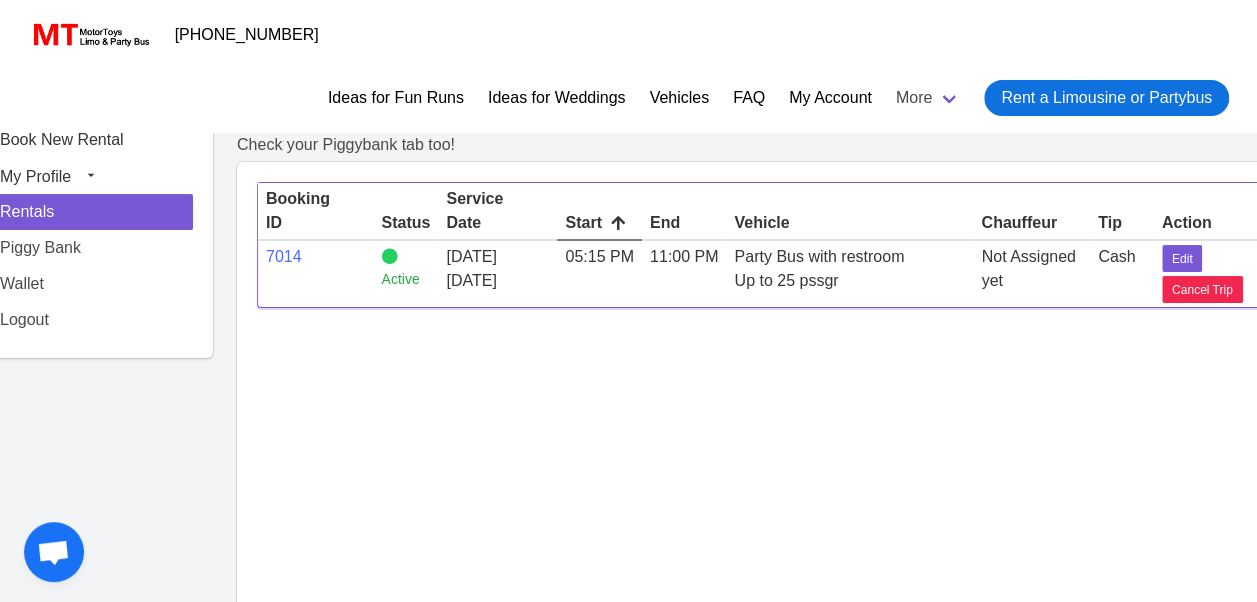 click at bounding box center (618, 223) 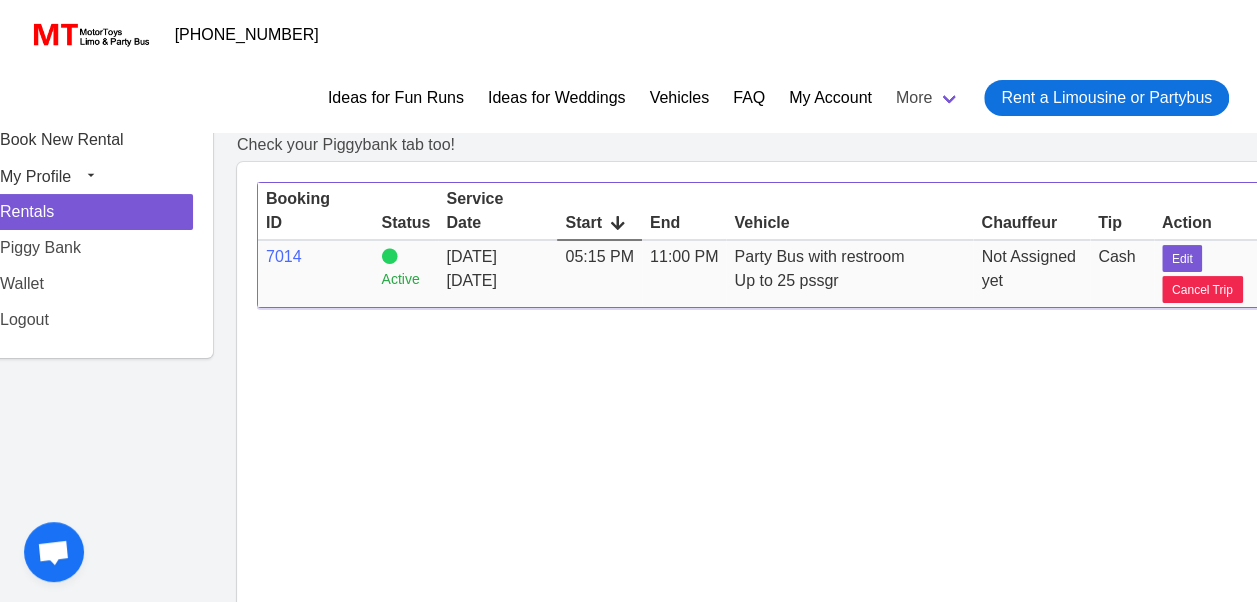 click on "05:15 PM" at bounding box center [599, 256] 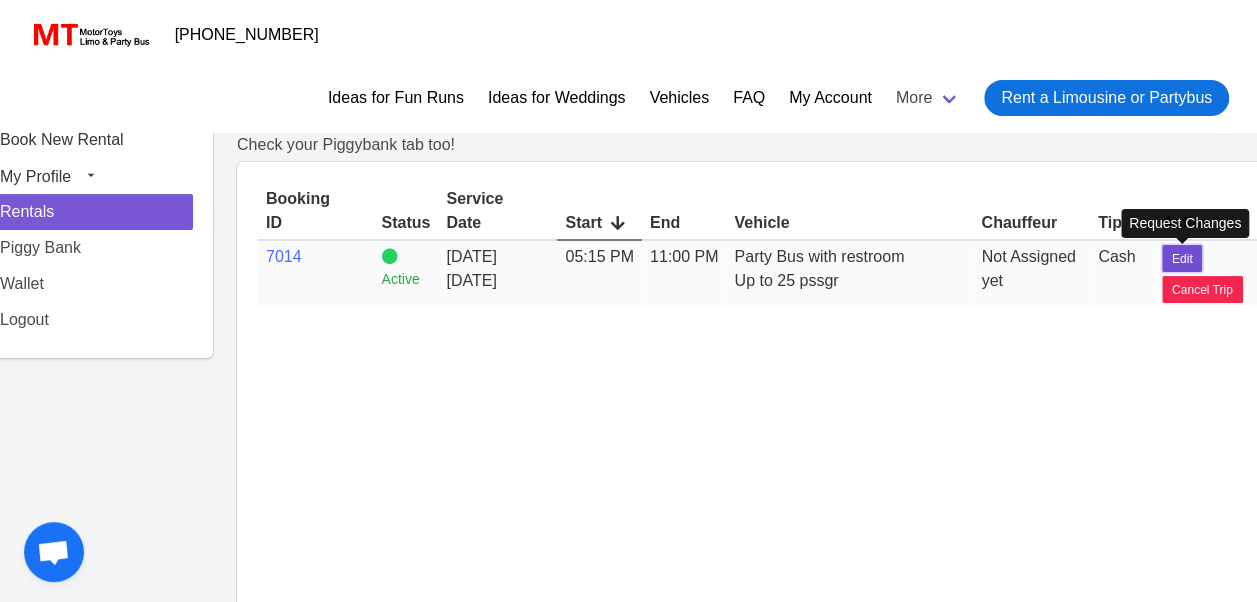 click on "Edit" at bounding box center [1182, 259] 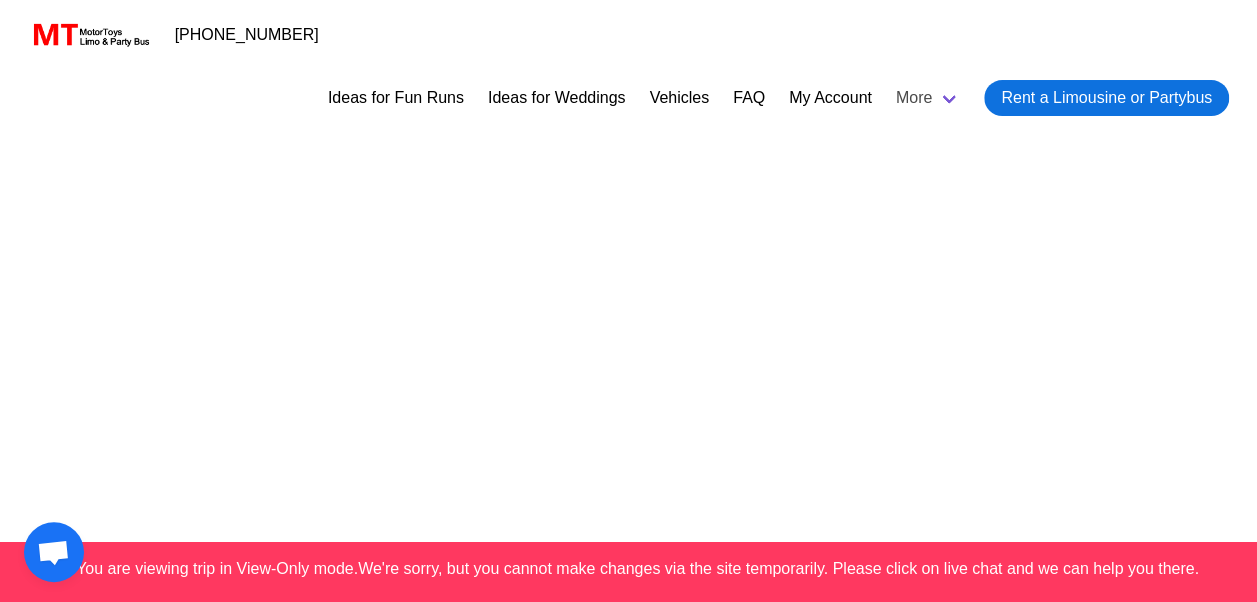 scroll, scrollTop: 0, scrollLeft: 0, axis: both 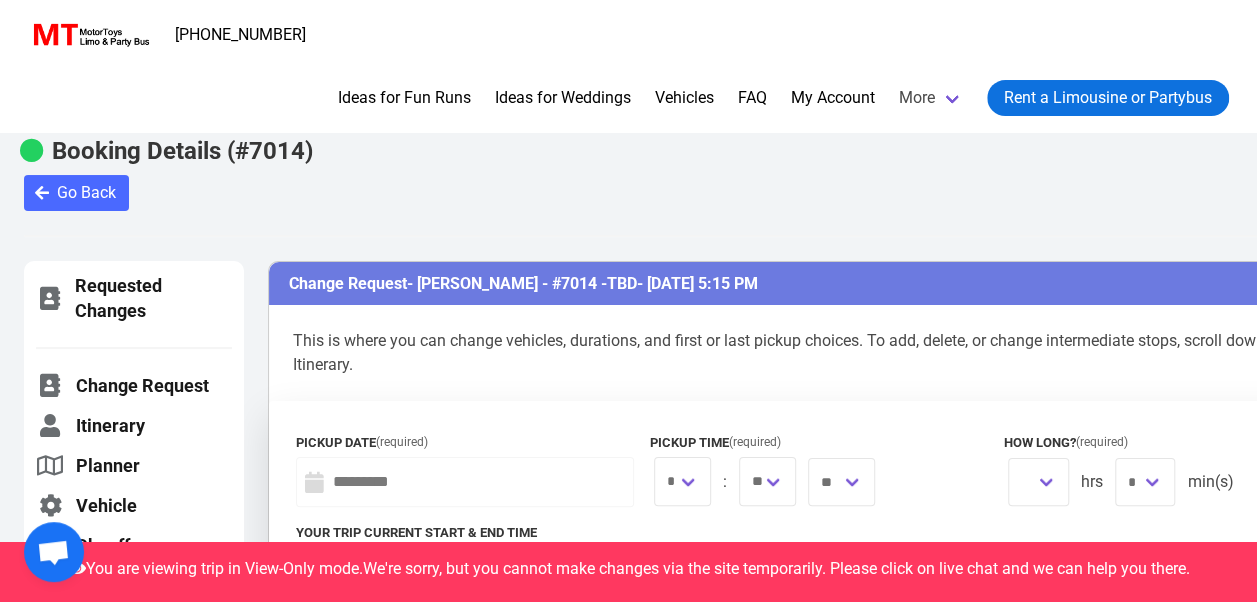 select 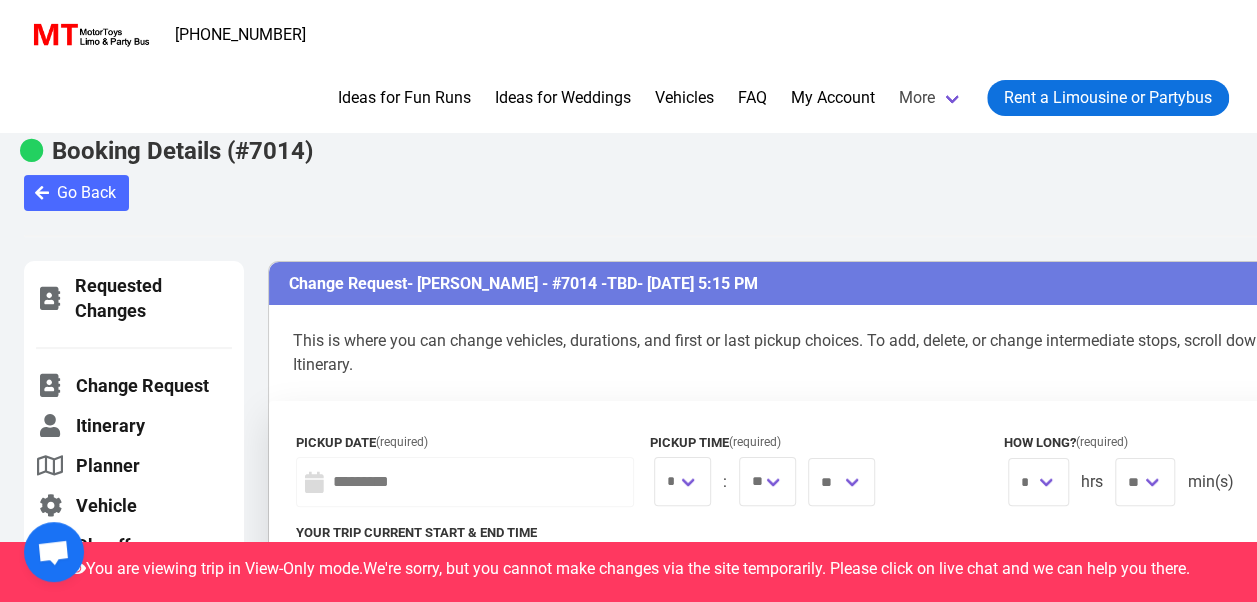 type on "**********" 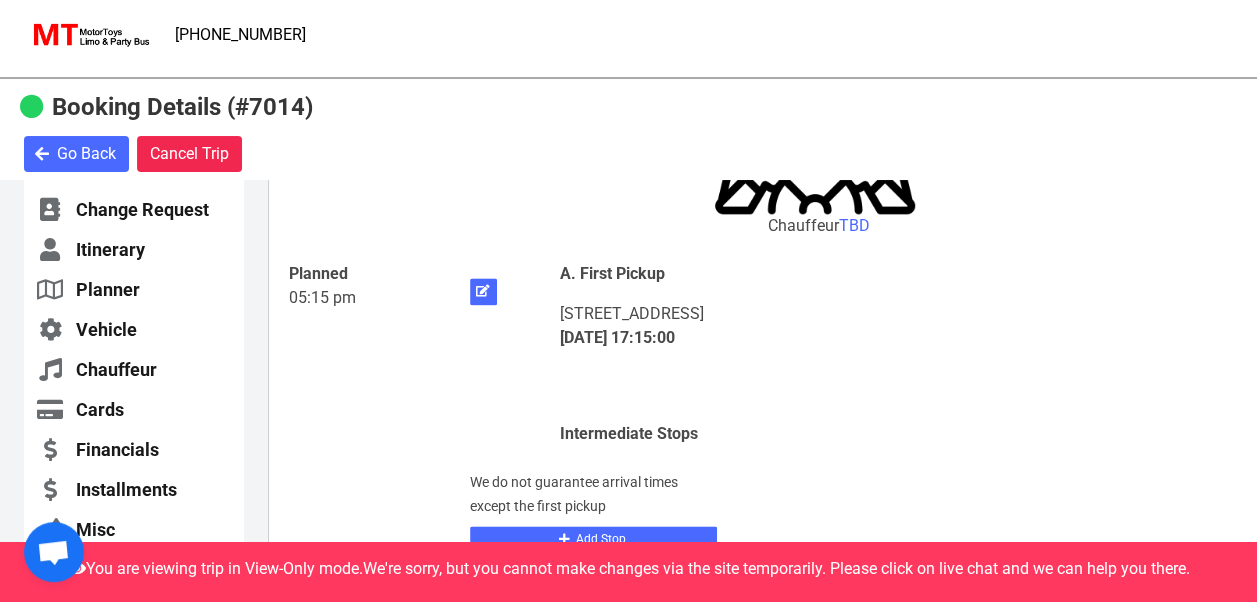 scroll, scrollTop: 1106, scrollLeft: 0, axis: vertical 